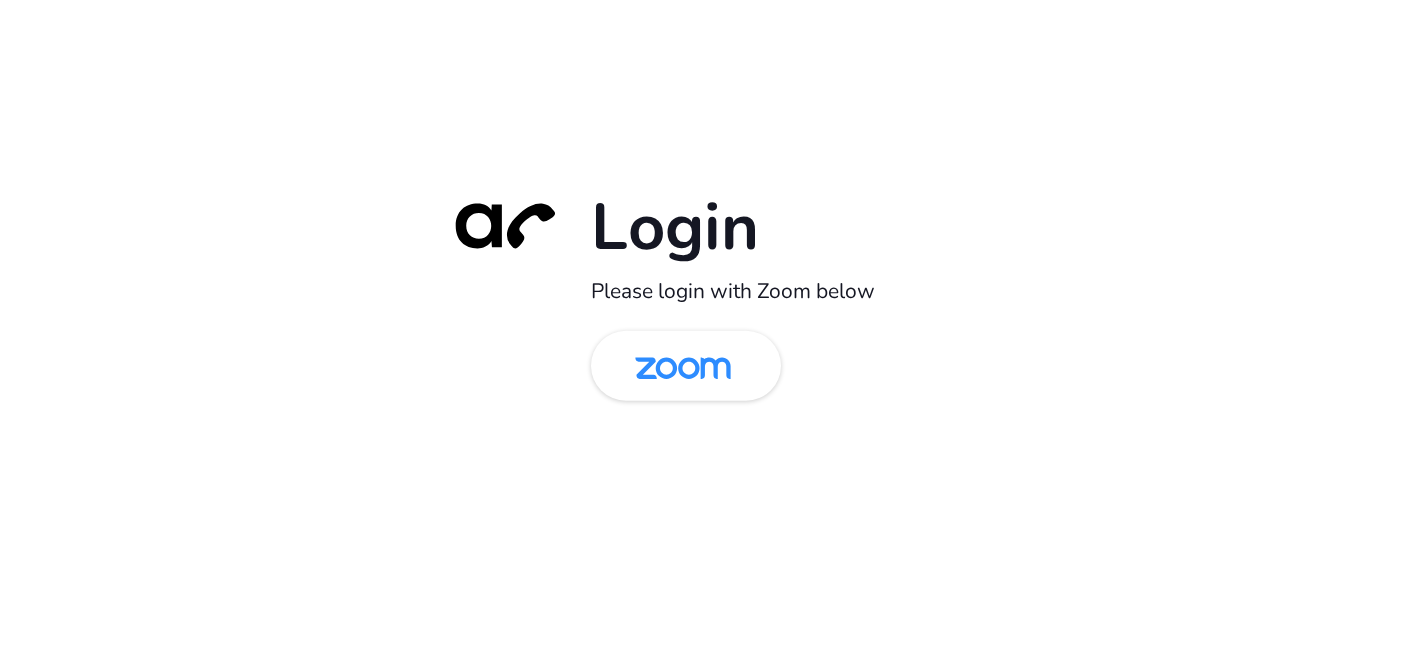 scroll, scrollTop: 0, scrollLeft: 0, axis: both 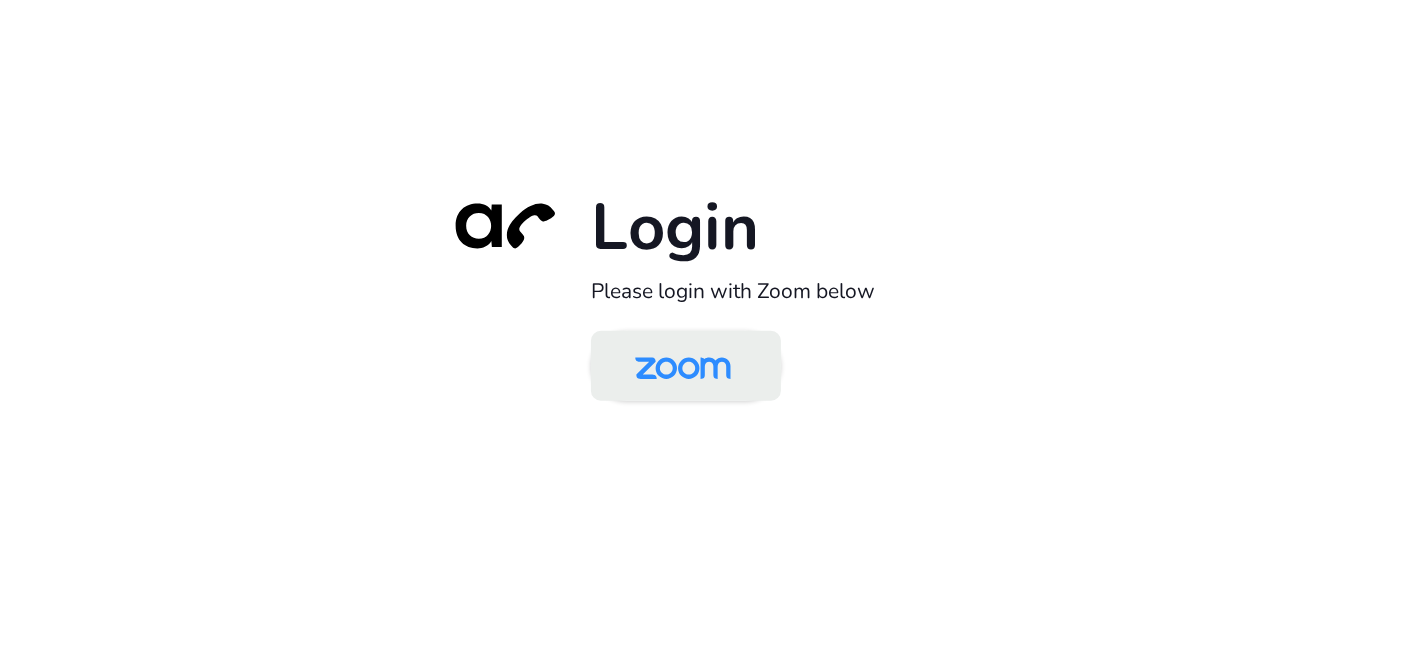 click at bounding box center (683, 367) 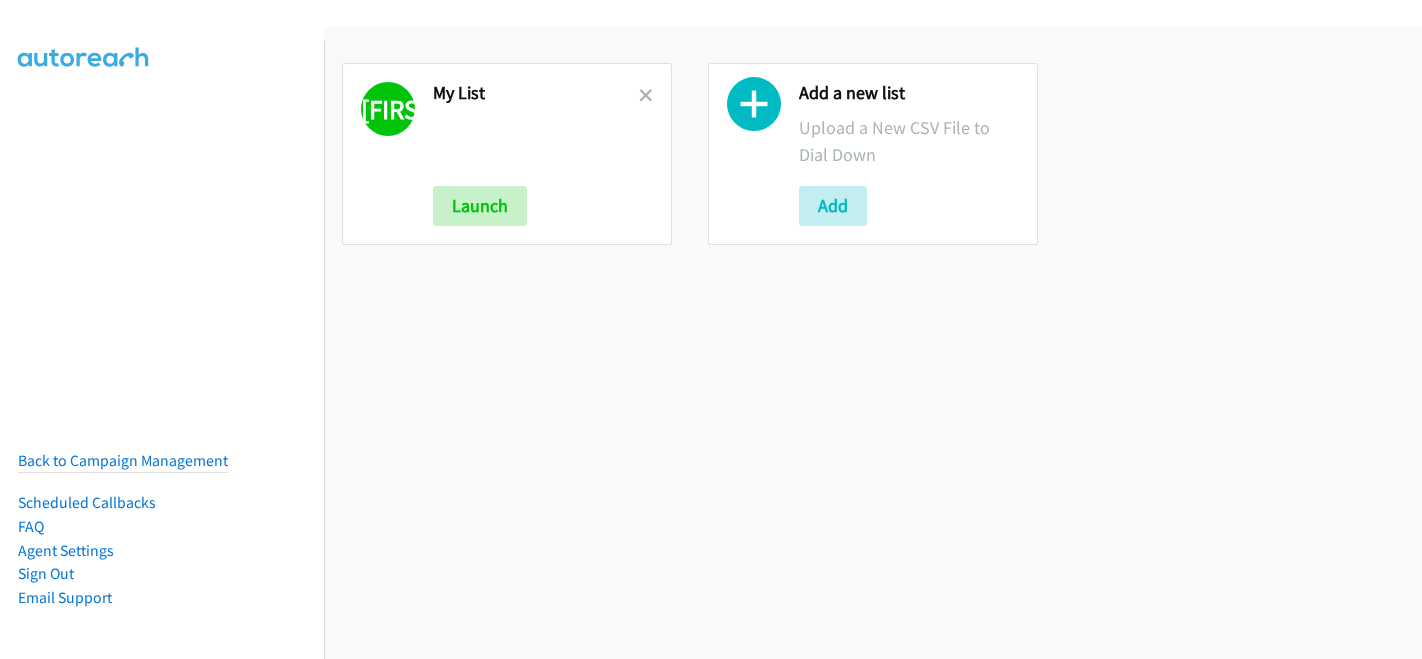 scroll, scrollTop: 0, scrollLeft: 0, axis: both 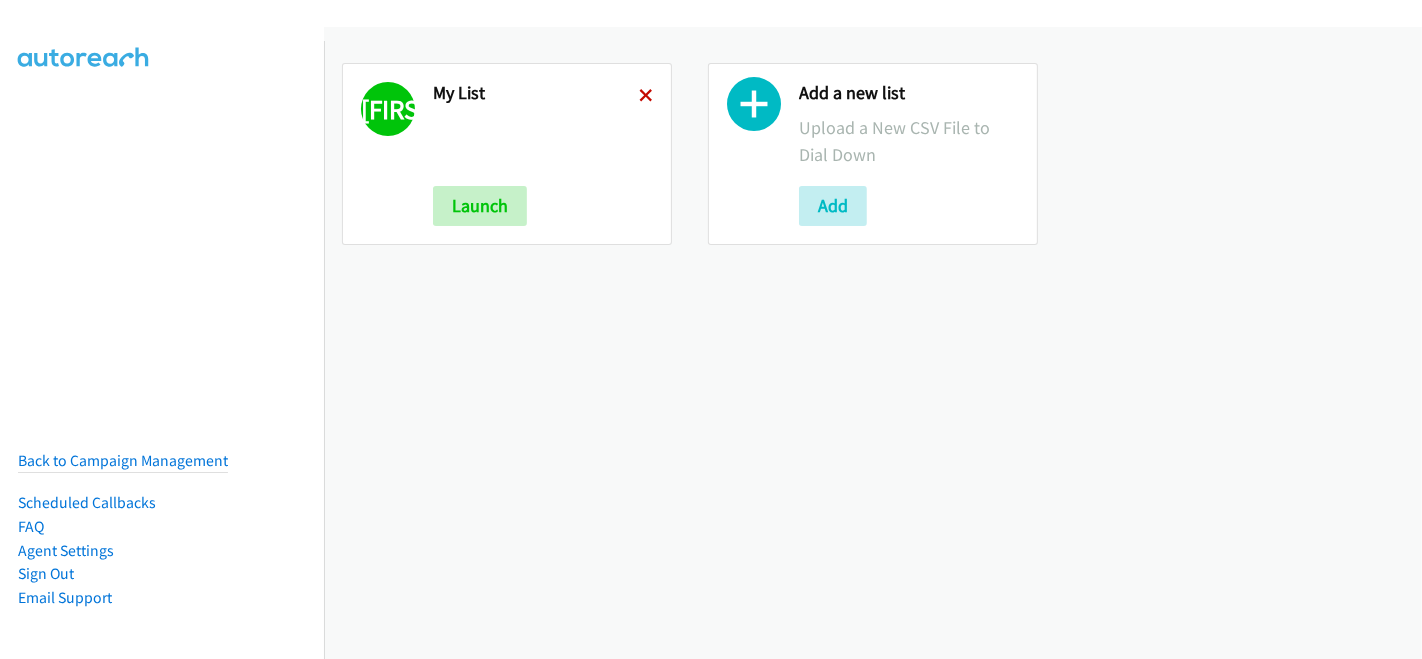 click at bounding box center (646, 97) 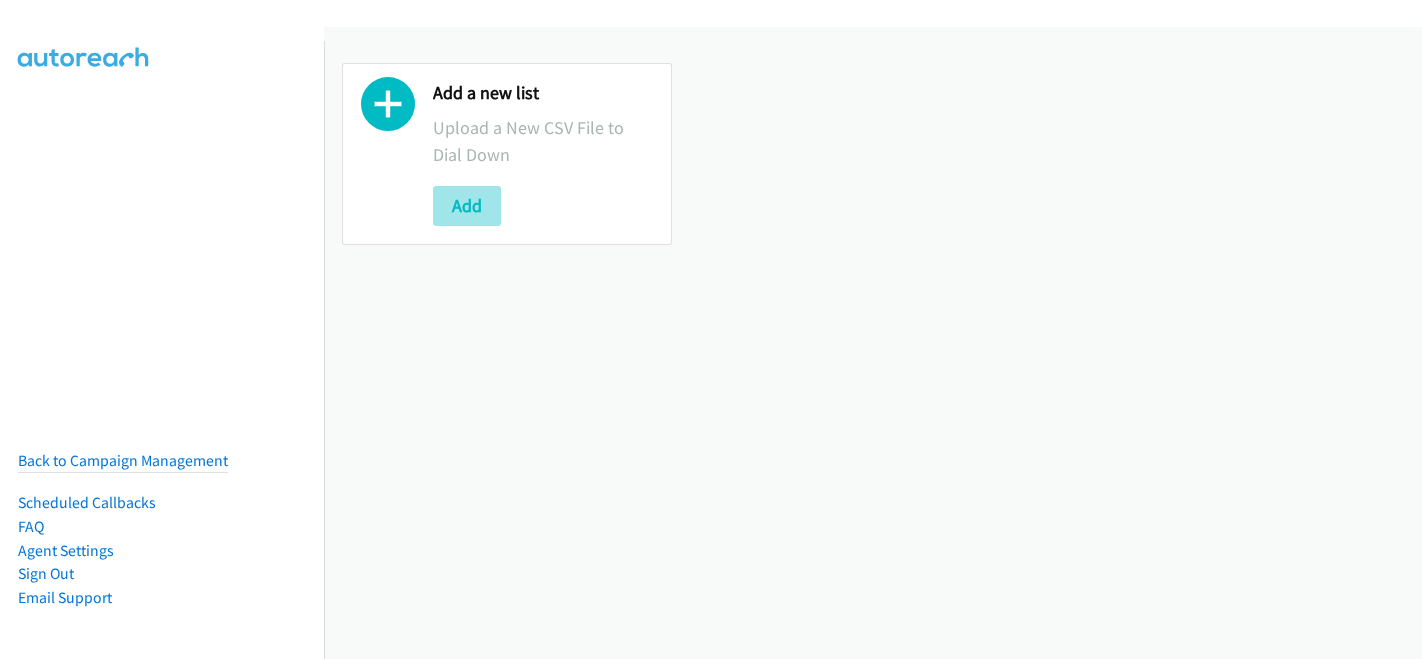 scroll, scrollTop: 0, scrollLeft: 0, axis: both 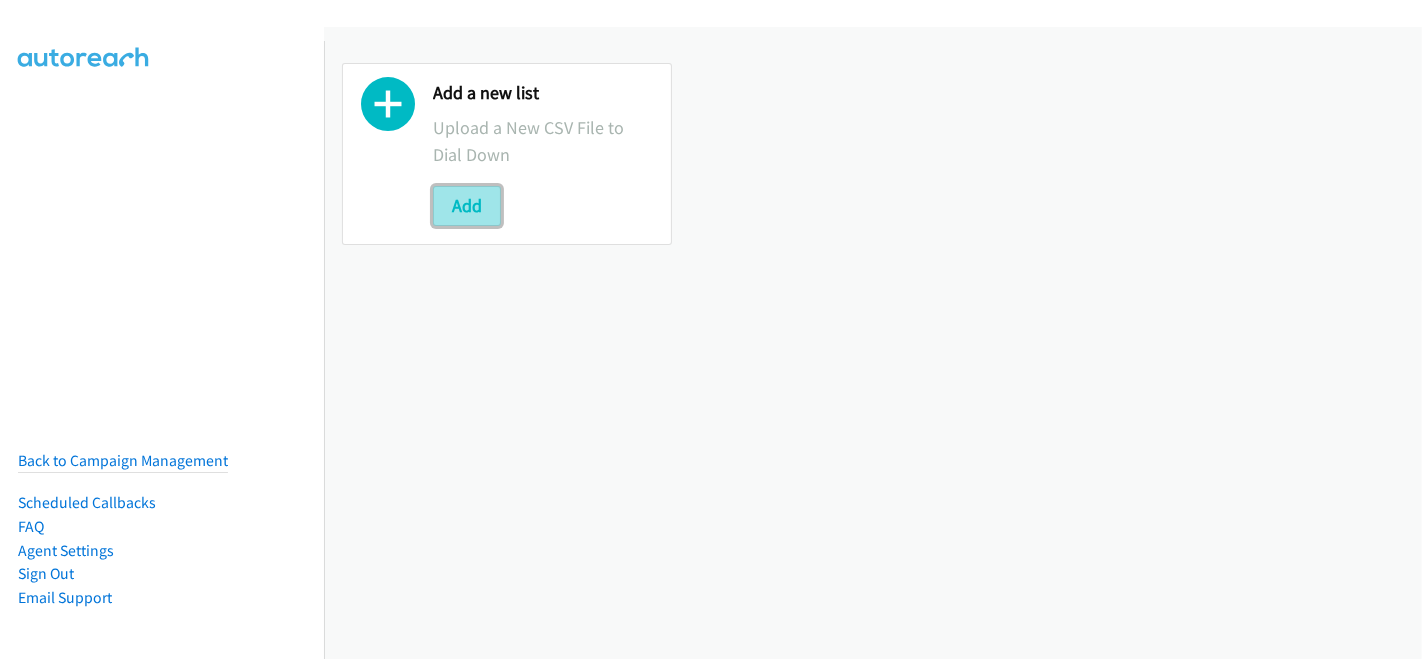 click on "Add" at bounding box center [467, 206] 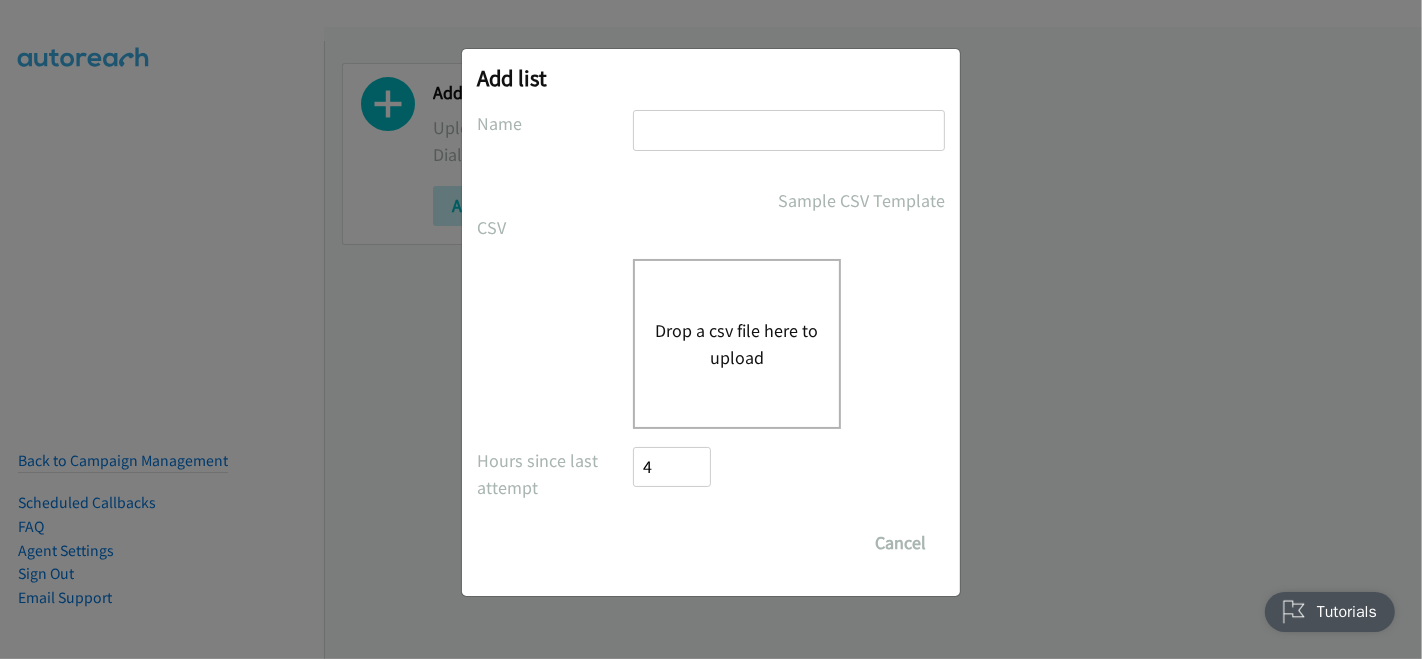 scroll, scrollTop: 0, scrollLeft: 0, axis: both 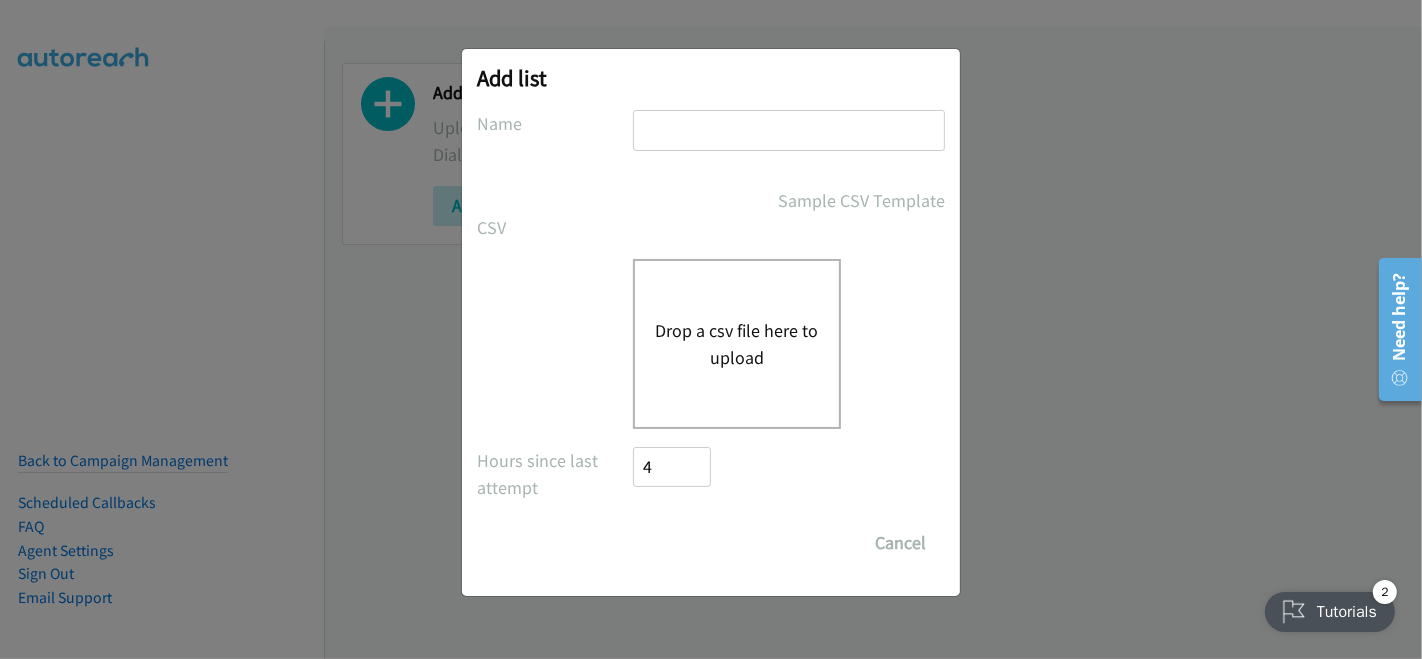 type on "My list" 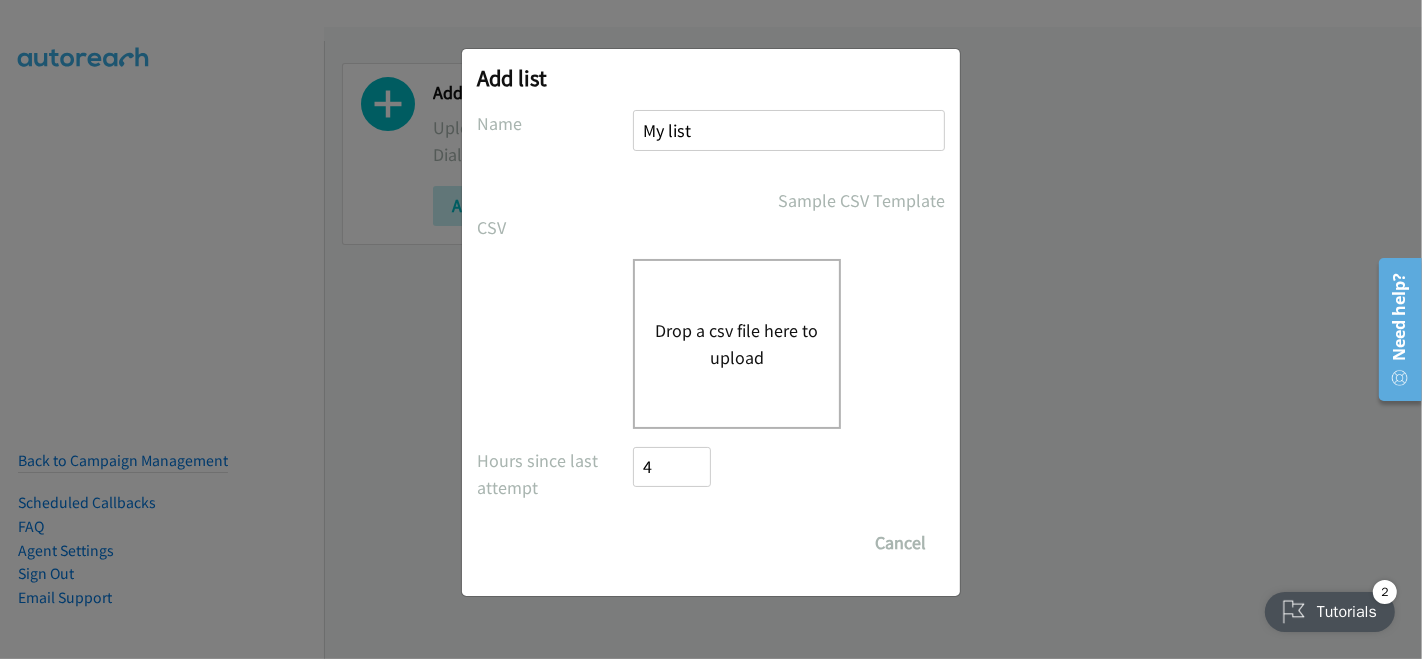 click on "Drop a csv file here to upload" at bounding box center (737, 344) 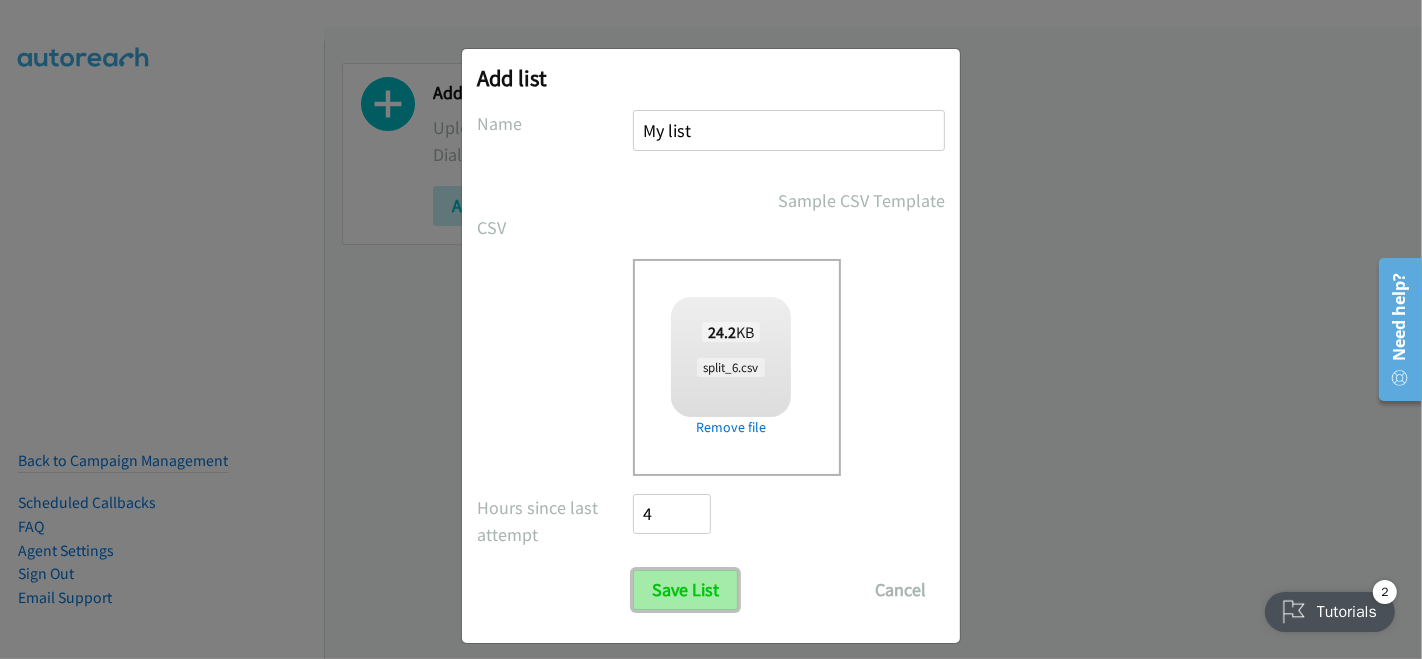 click on "Save List" at bounding box center [685, 590] 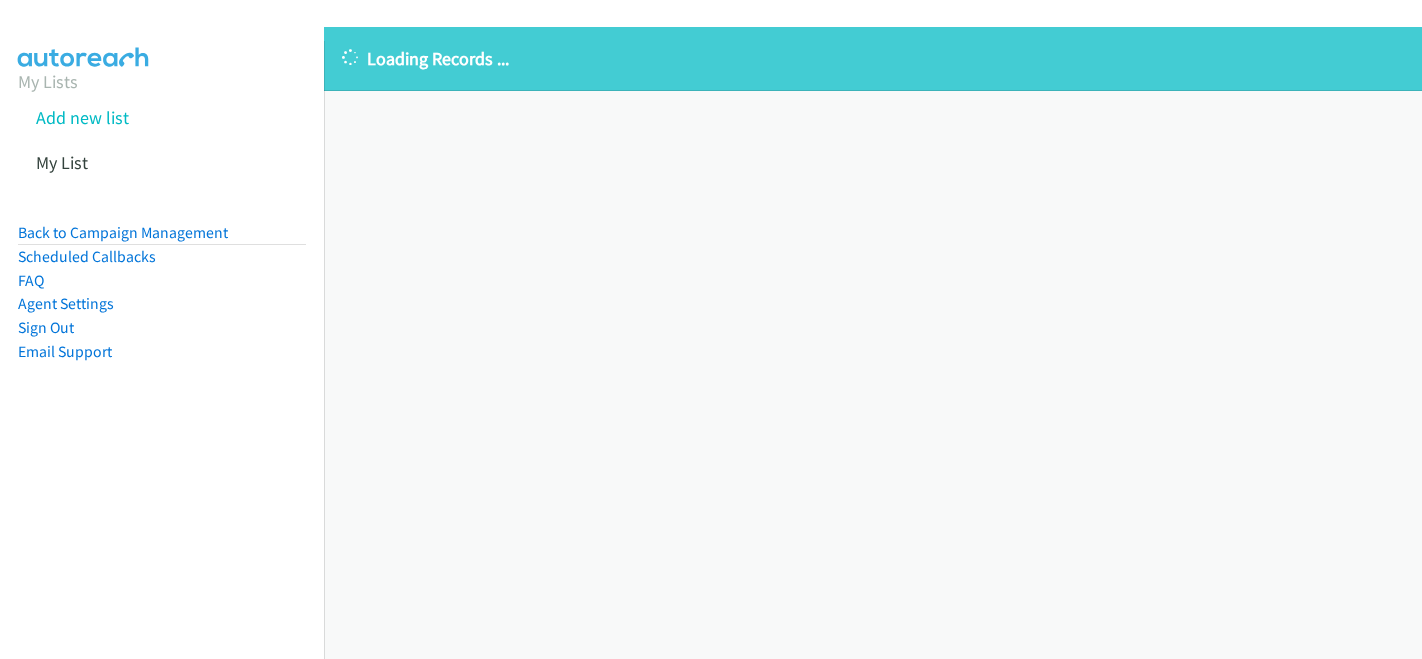 scroll, scrollTop: 0, scrollLeft: 0, axis: both 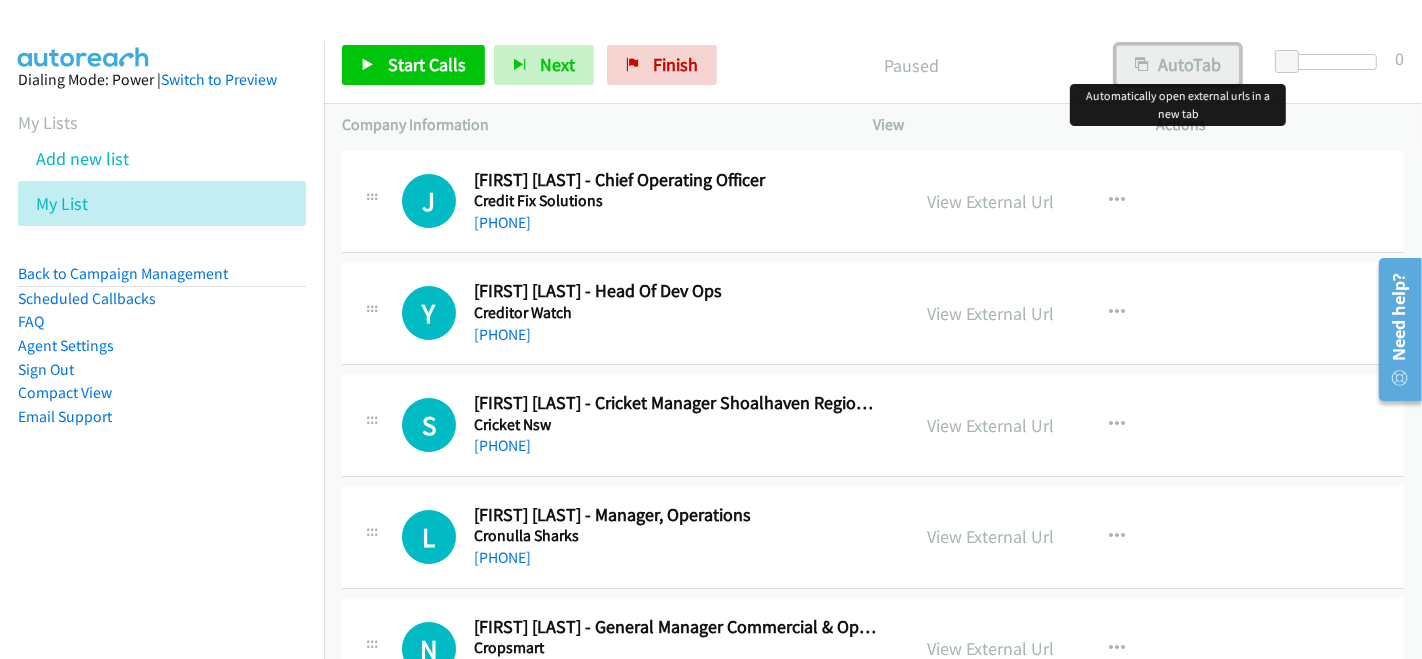 click on "AutoTab" at bounding box center [1178, 65] 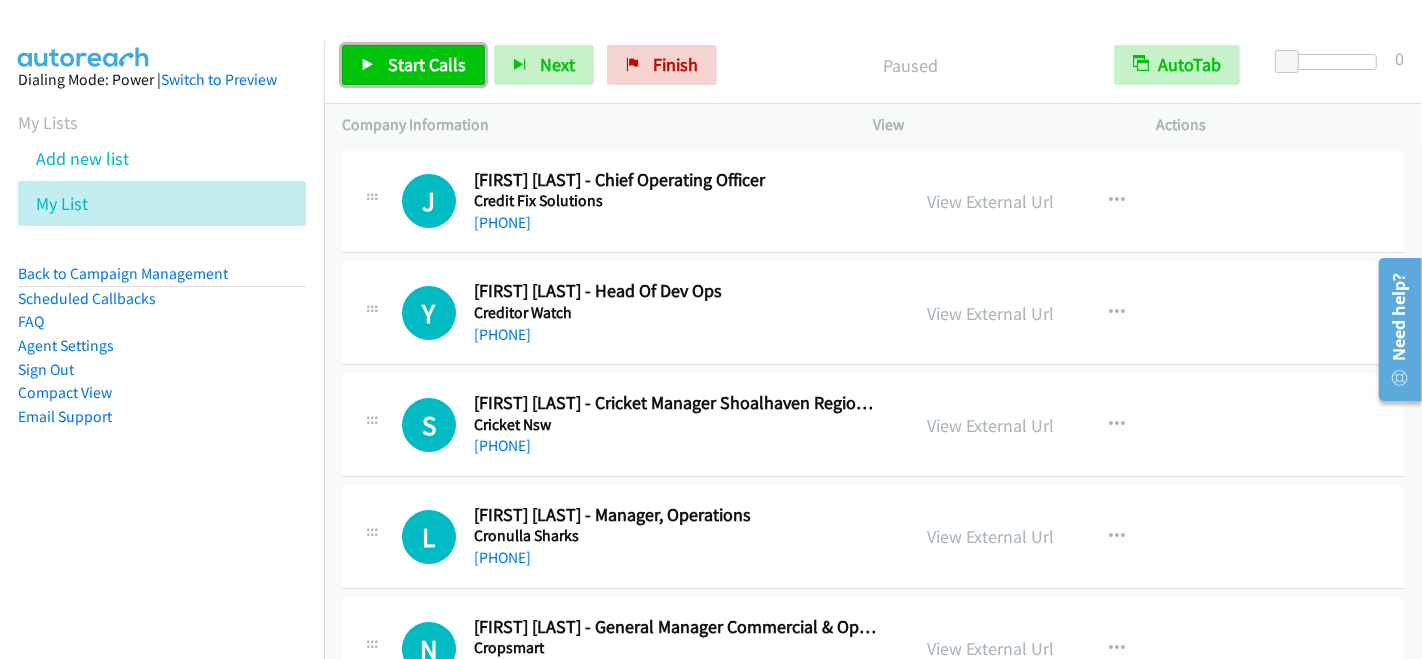 click on "Start Calls" at bounding box center [427, 64] 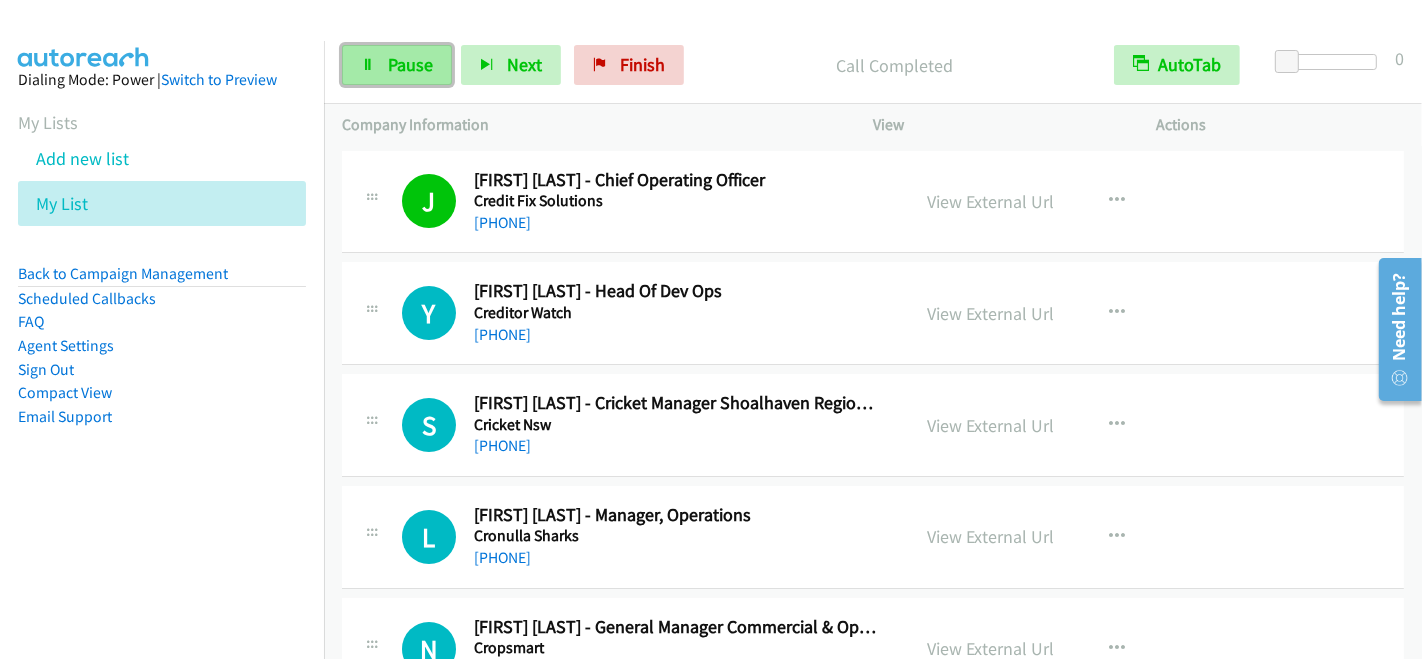 click on "Pause" at bounding box center (410, 64) 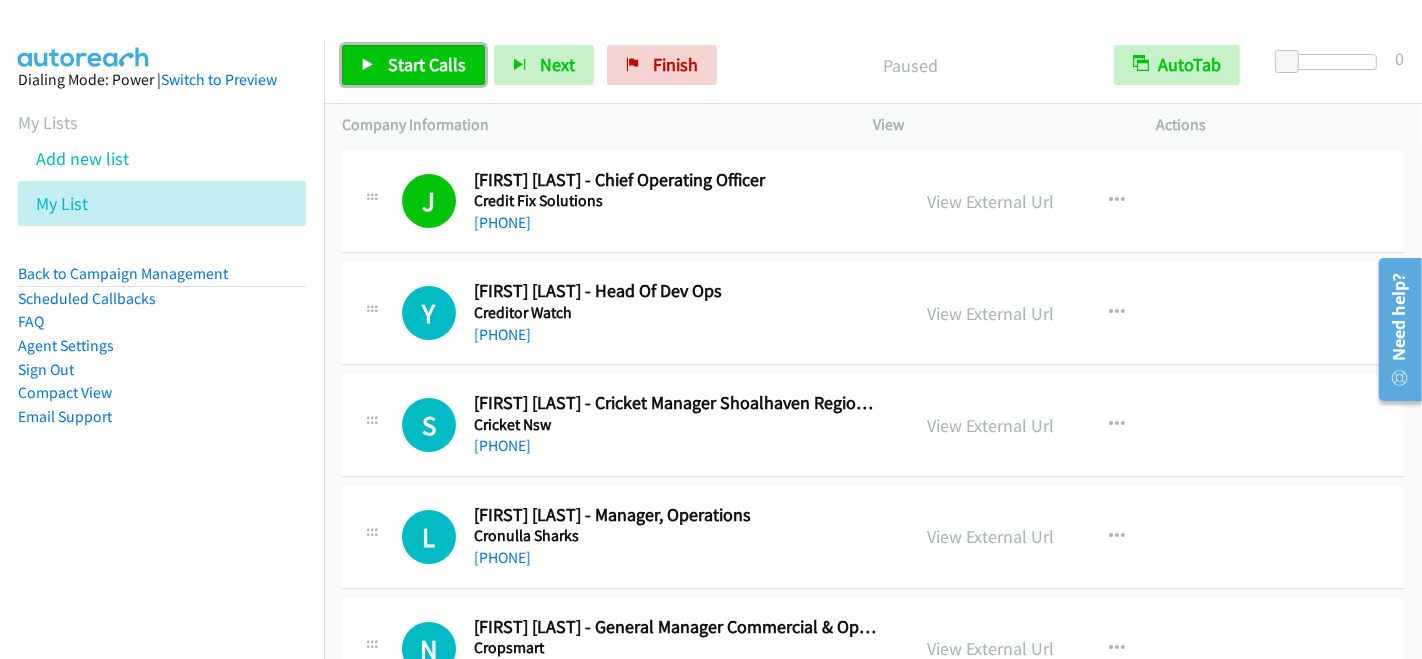 click on "Start Calls" at bounding box center (427, 64) 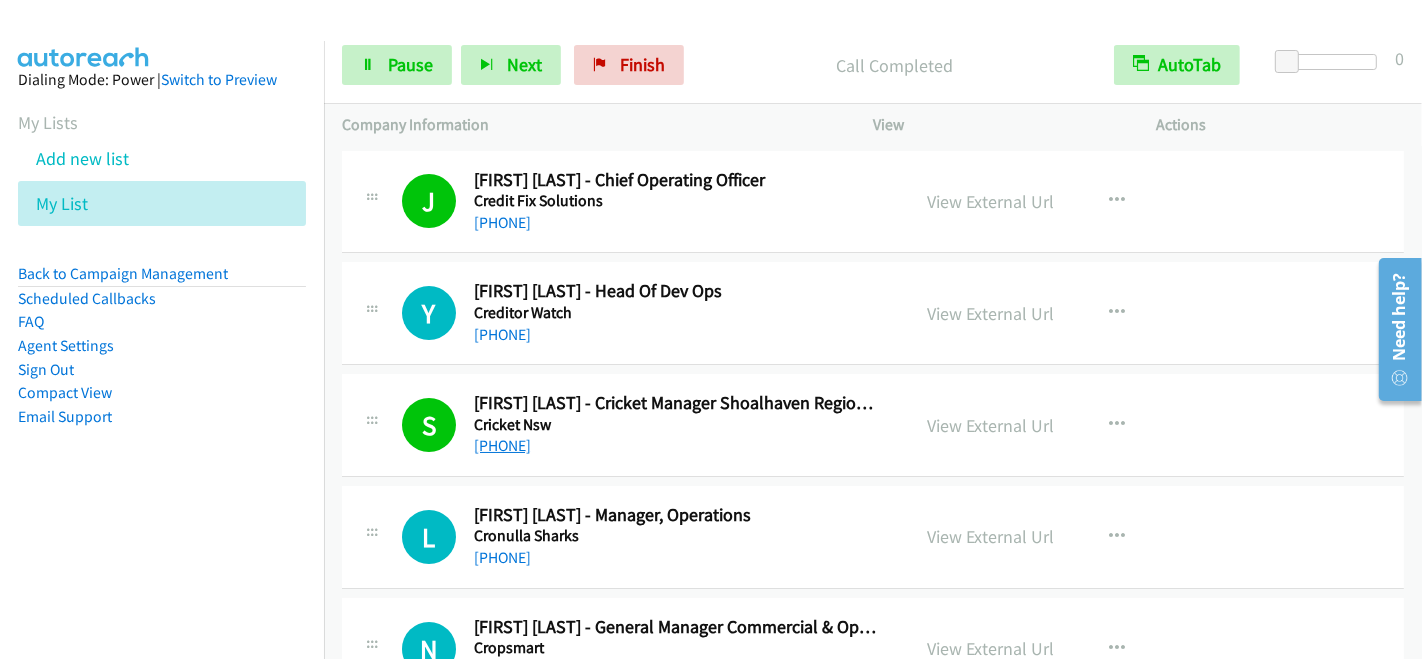 click on "[PHONE]" at bounding box center (502, 445) 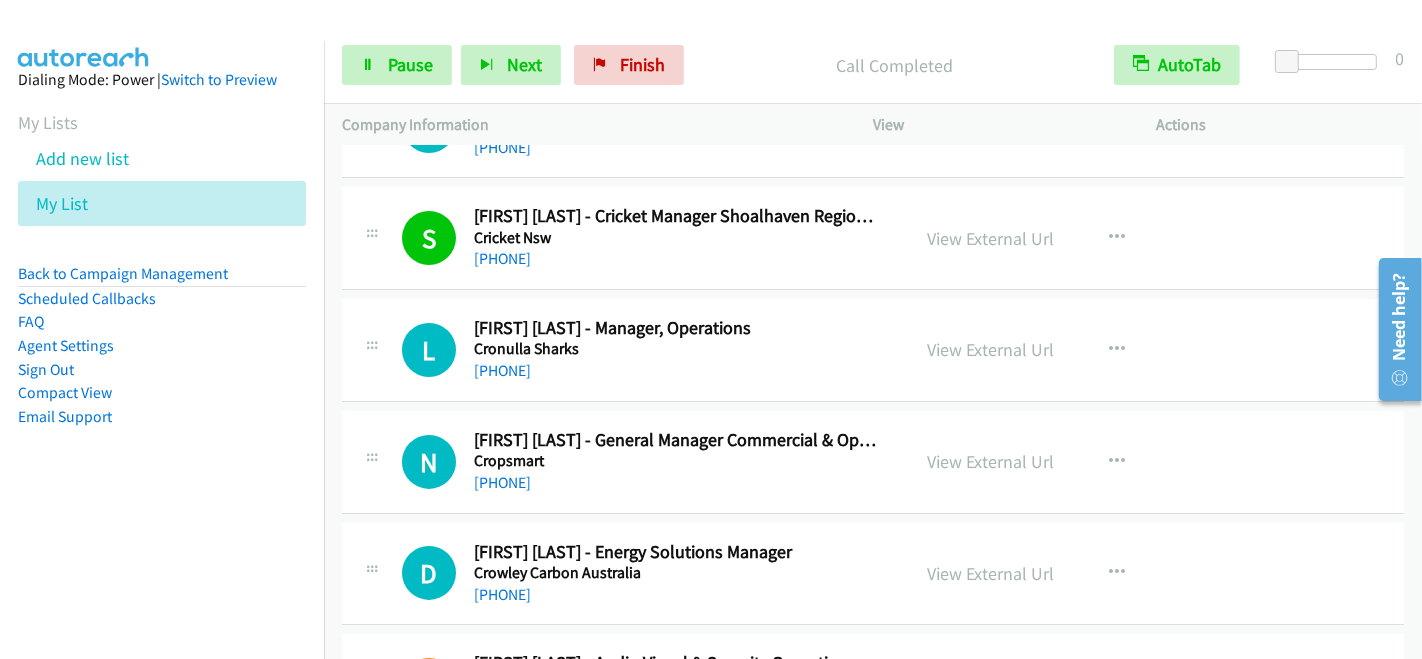 scroll, scrollTop: 222, scrollLeft: 0, axis: vertical 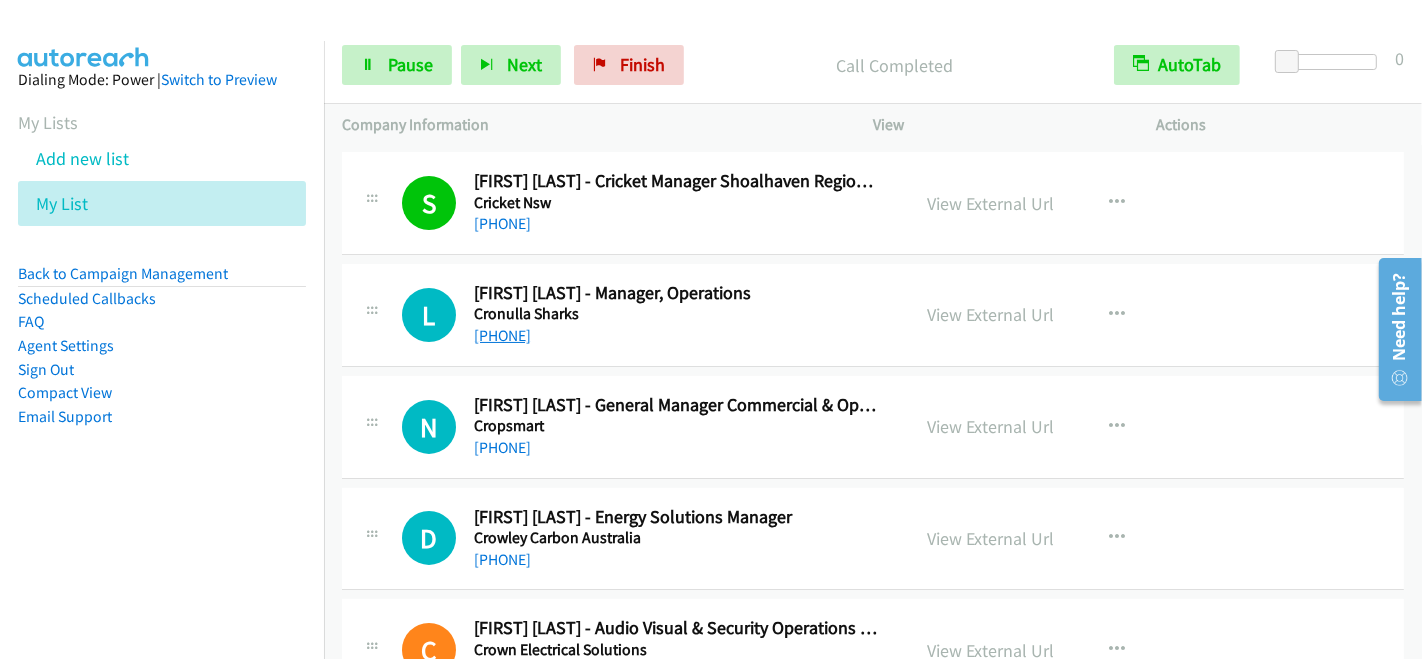 click on "[PHONE]" at bounding box center [502, 335] 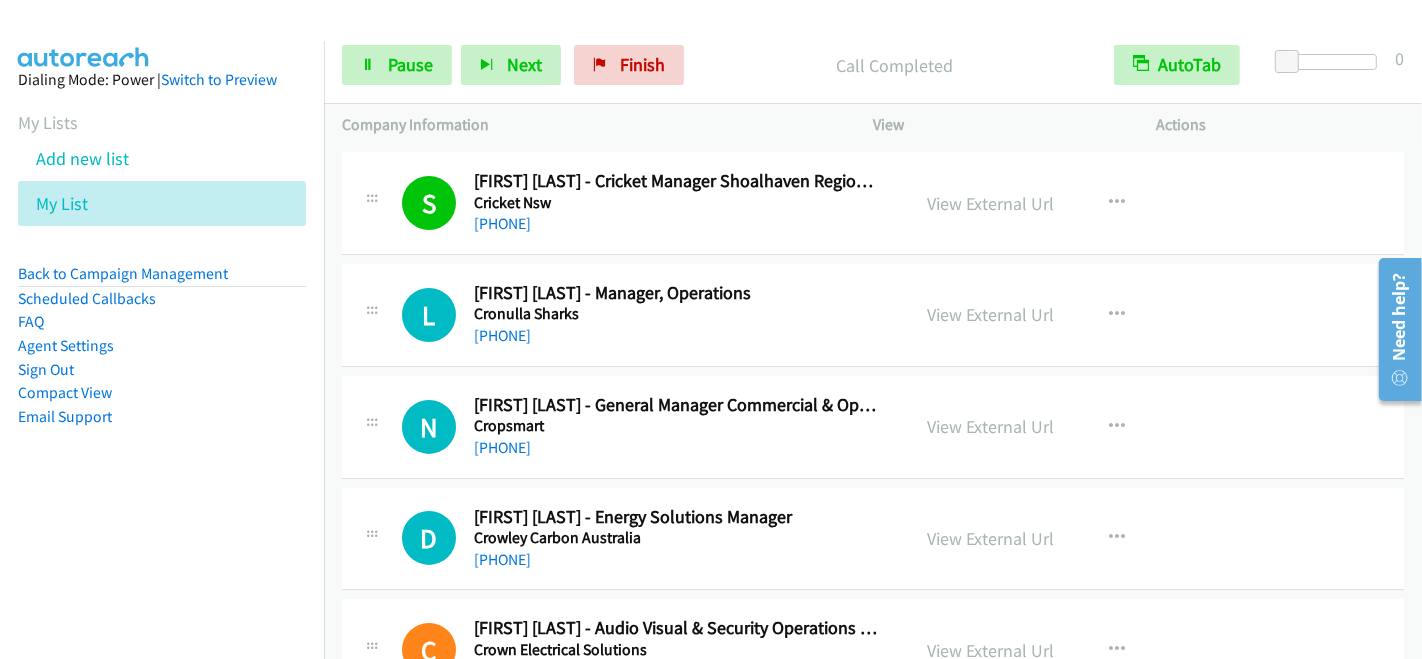 click on "Callback Scheduled
[FIRST] [LAST] - Cricket Manager Shoalhaven Region & Infrastructure Southern Nsw Cricket Nsw
[COMPANY]
[LOCATION]
[PHONE]
View External Url
View External Url
Schedule/Manage Callback
Start Calls Here
Remove from list
Add to do not call list
Reset Call Status" at bounding box center [873, 203] 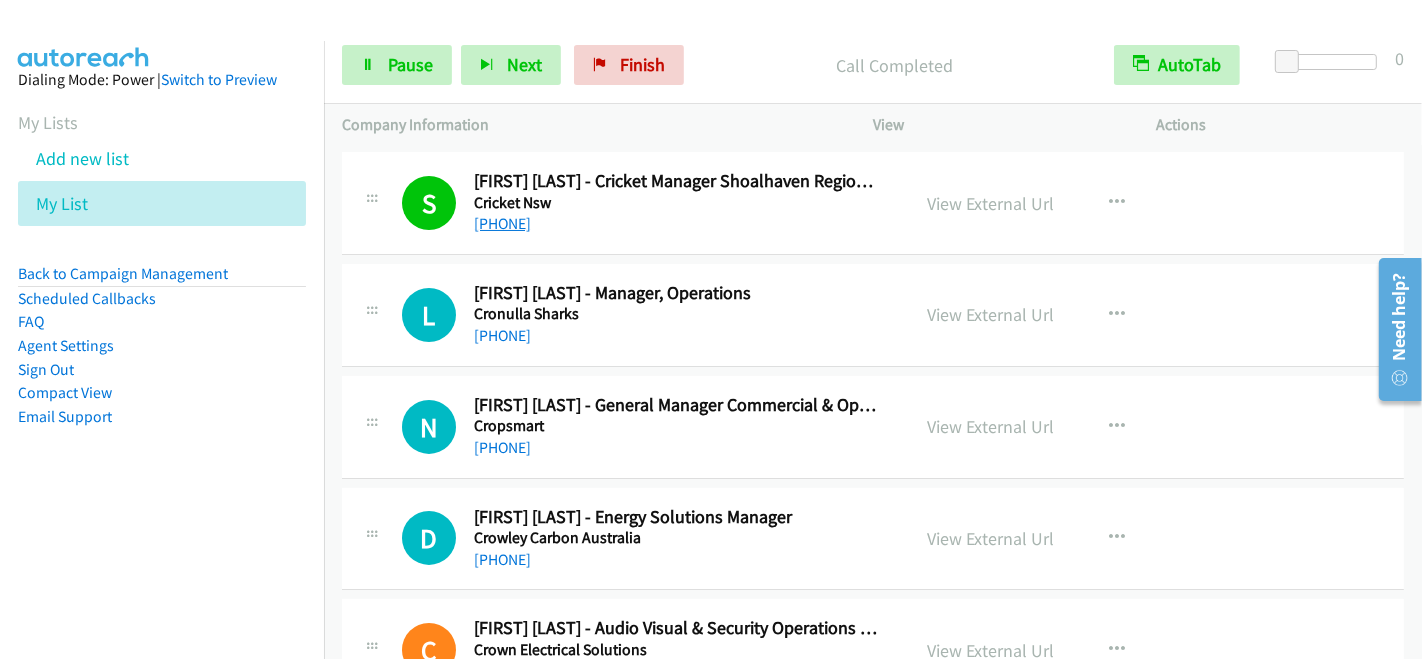 click on "[PHONE]" at bounding box center [502, 223] 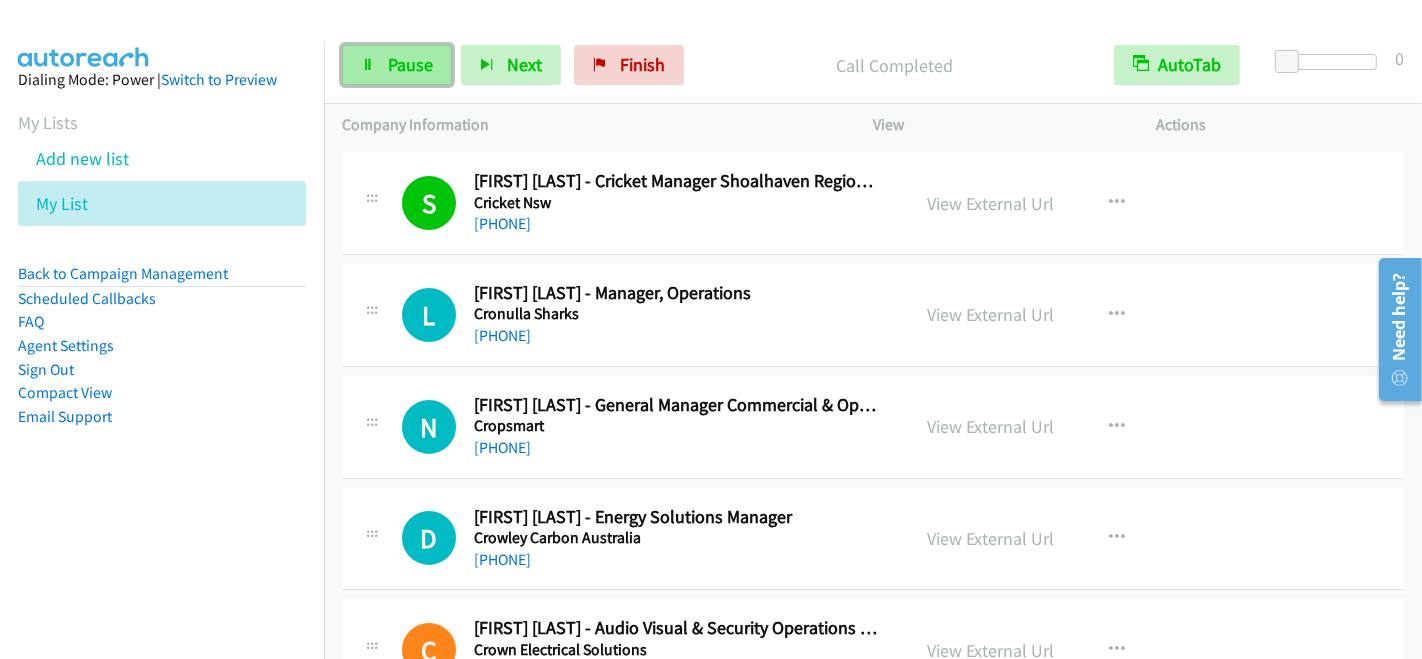 click on "Pause" at bounding box center (410, 64) 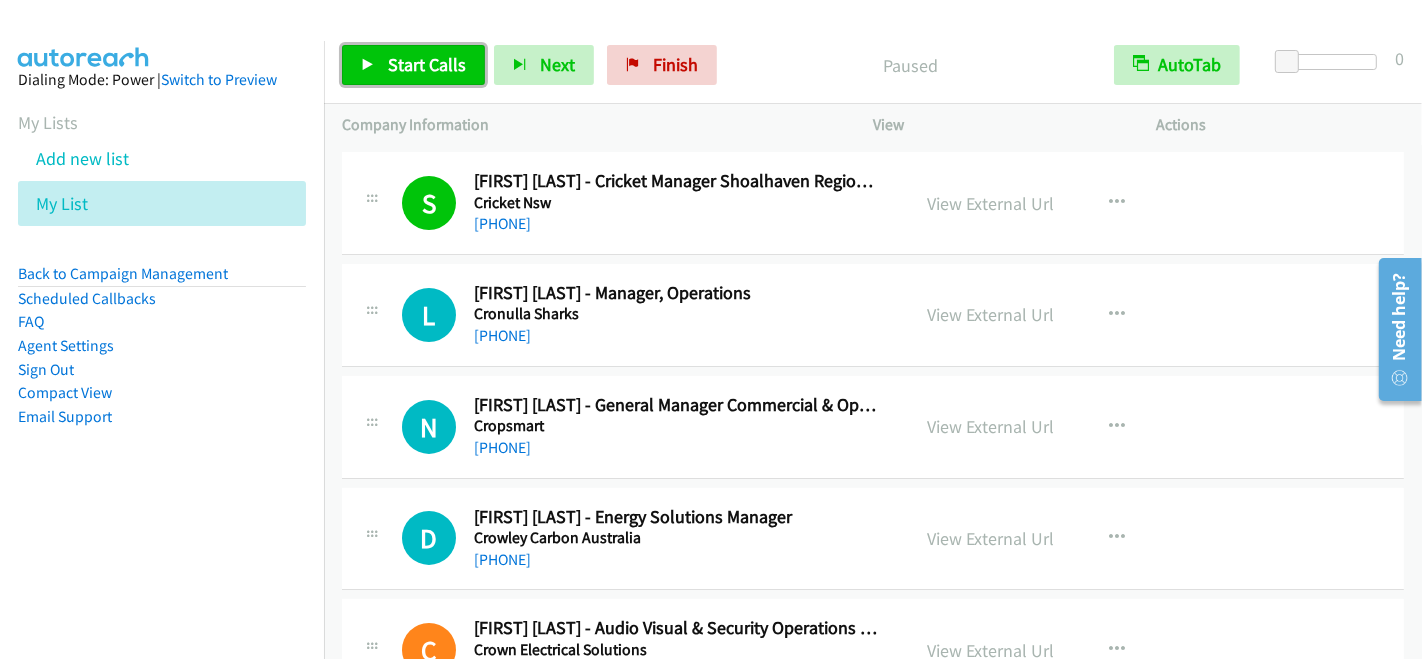 click on "Start Calls" at bounding box center [427, 64] 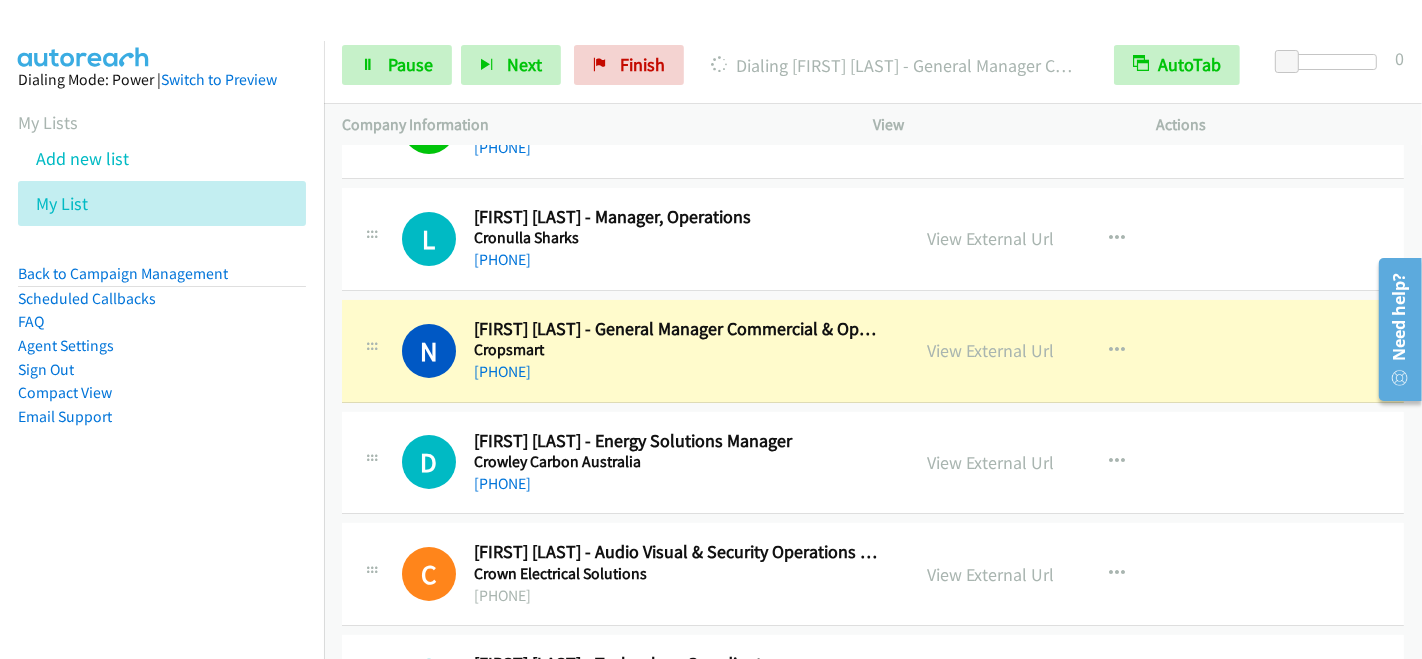 scroll, scrollTop: 333, scrollLeft: 0, axis: vertical 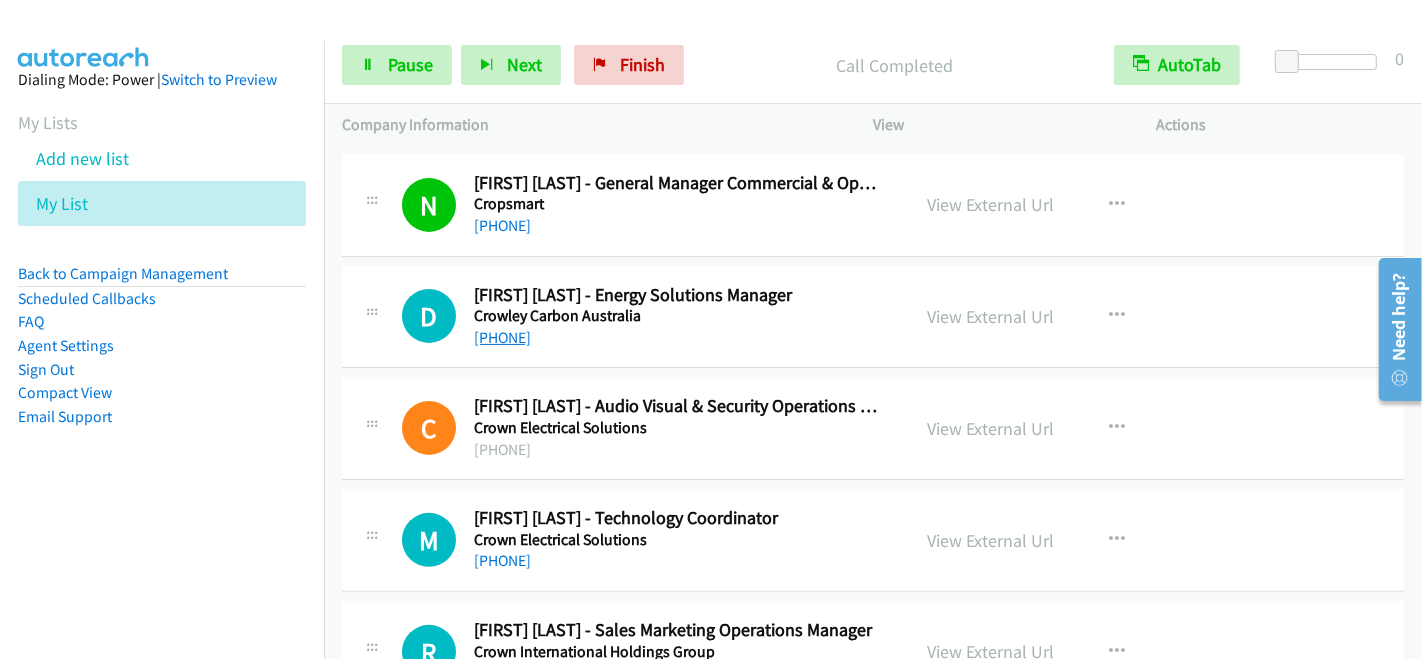 click on "[PHONE]" at bounding box center (502, 337) 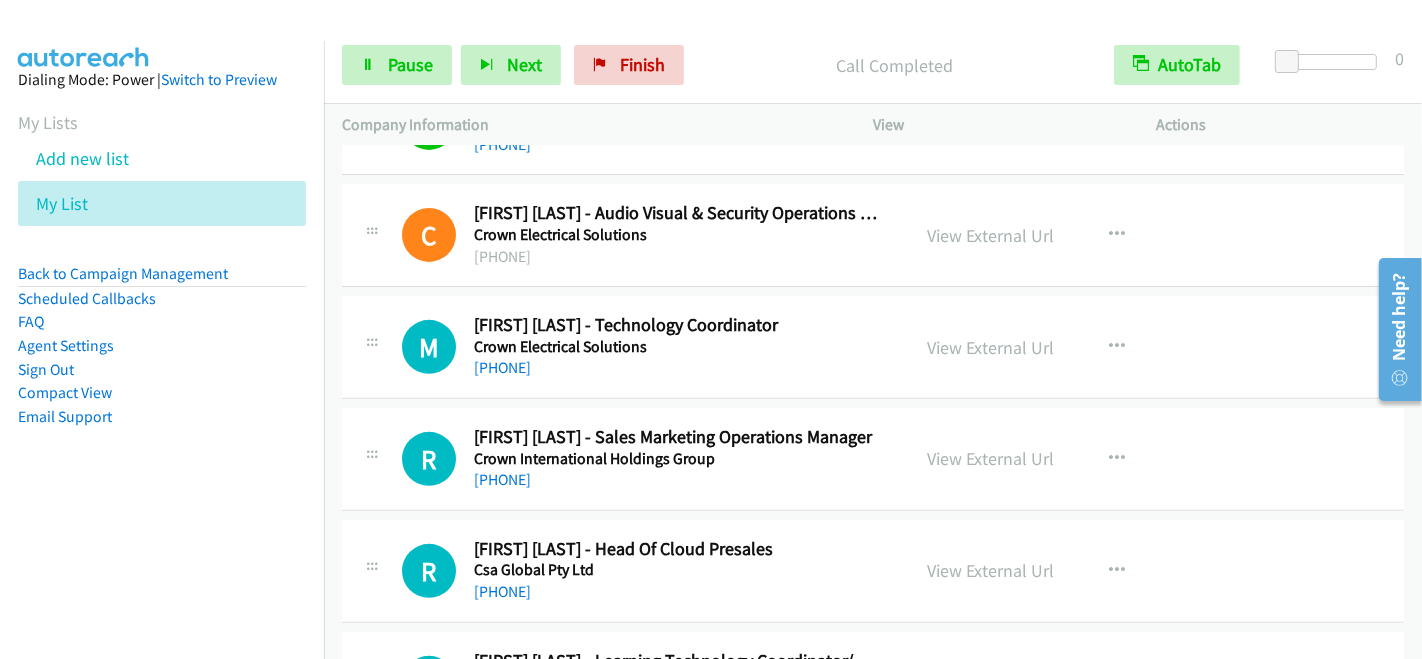 scroll, scrollTop: 666, scrollLeft: 0, axis: vertical 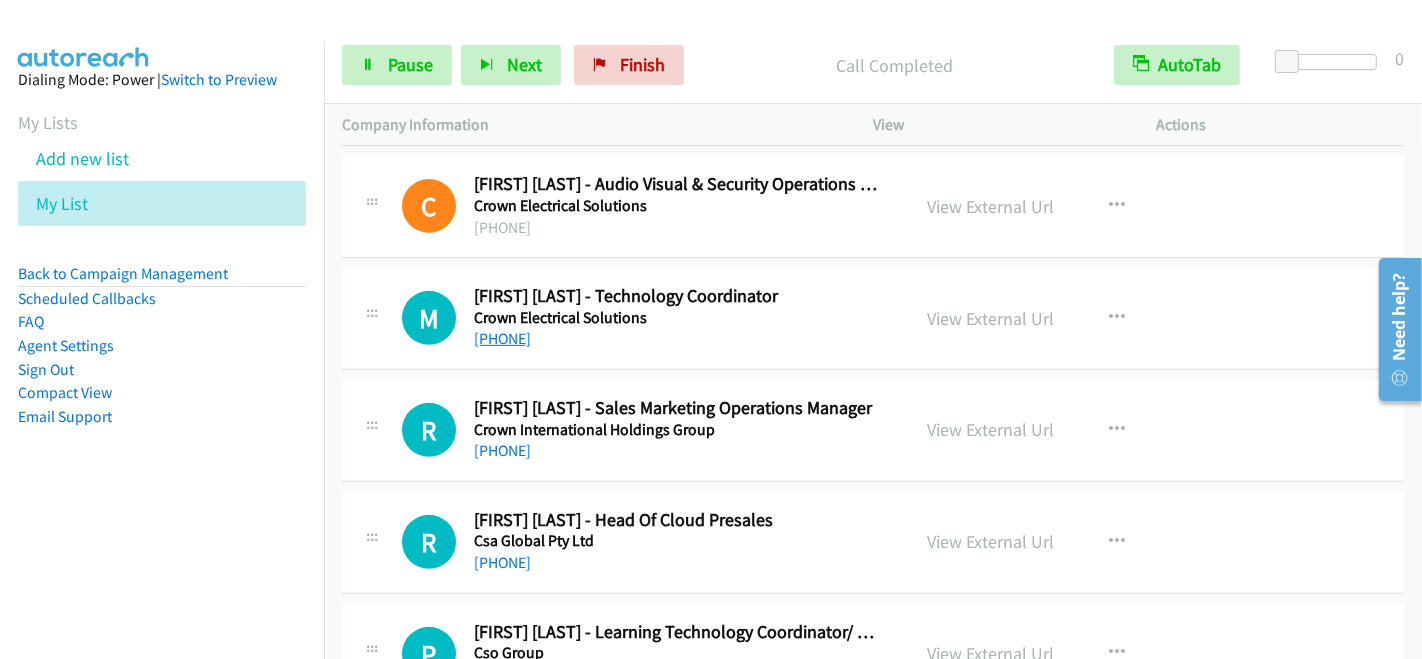 click on "[PHONE]" at bounding box center (502, 338) 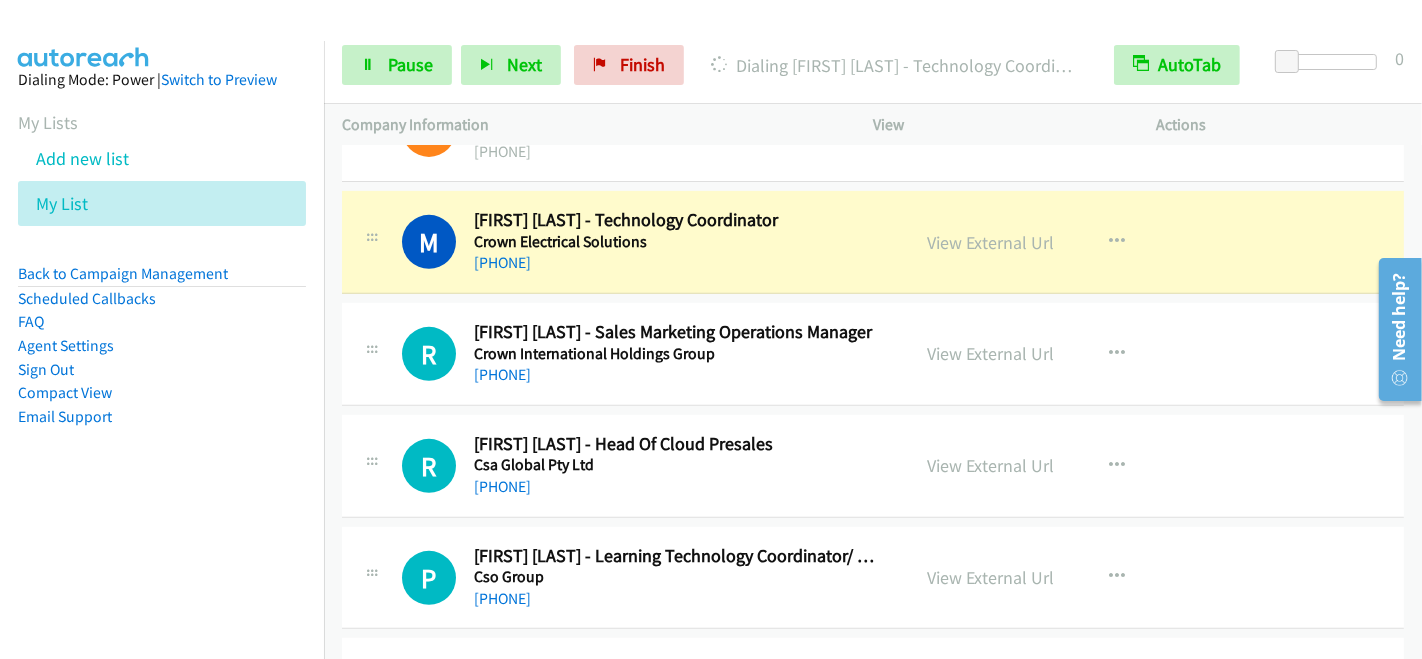 scroll, scrollTop: 777, scrollLeft: 0, axis: vertical 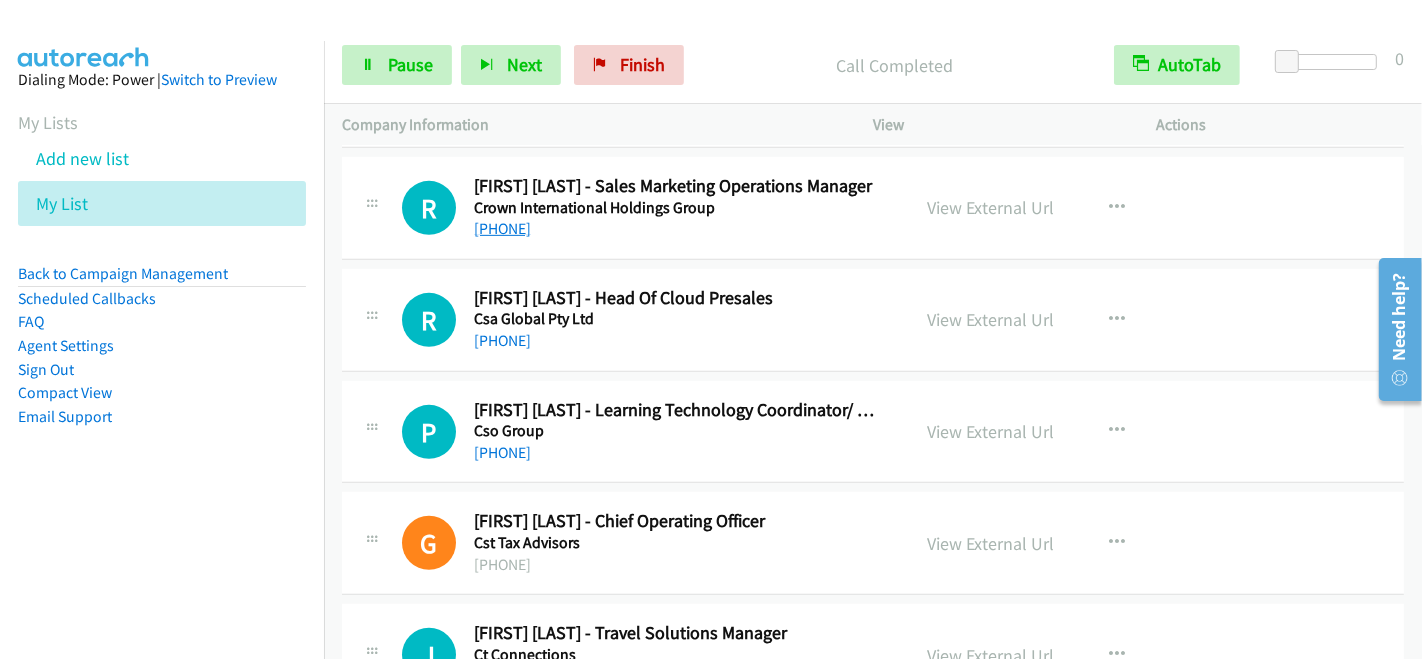 click on "[PHONE]" at bounding box center [502, 228] 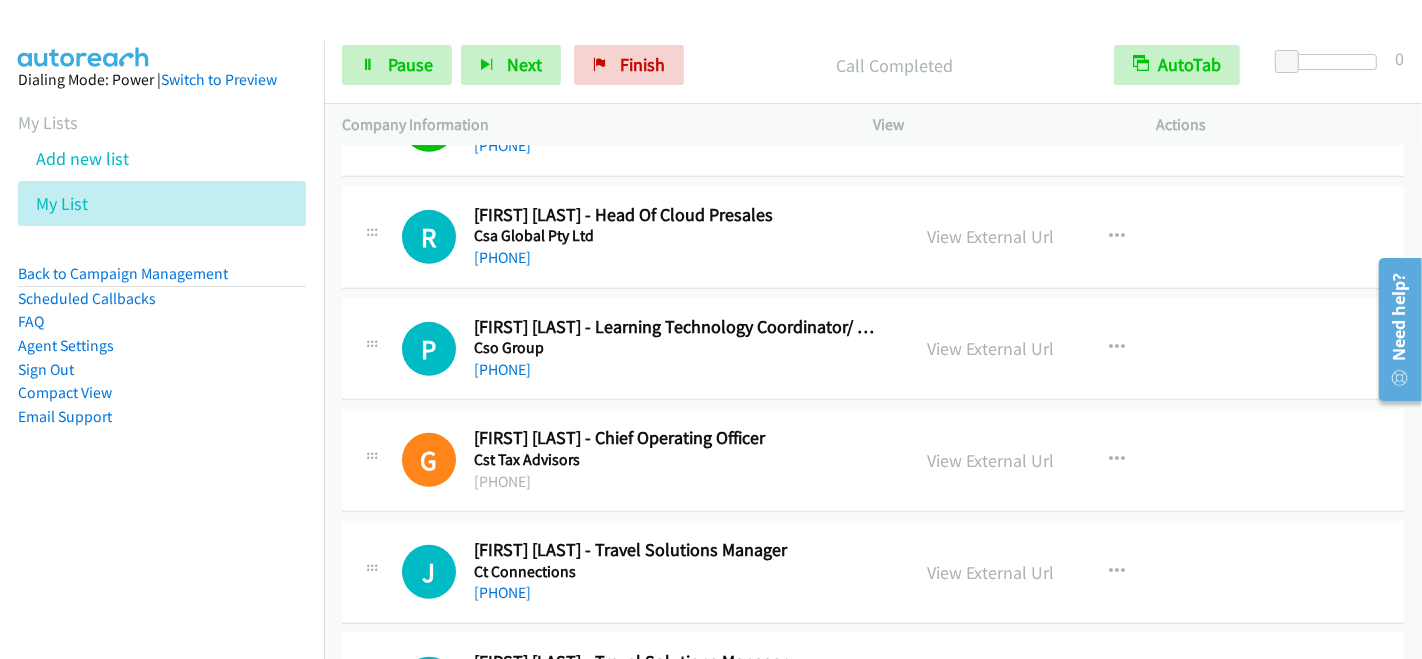 scroll, scrollTop: 1000, scrollLeft: 0, axis: vertical 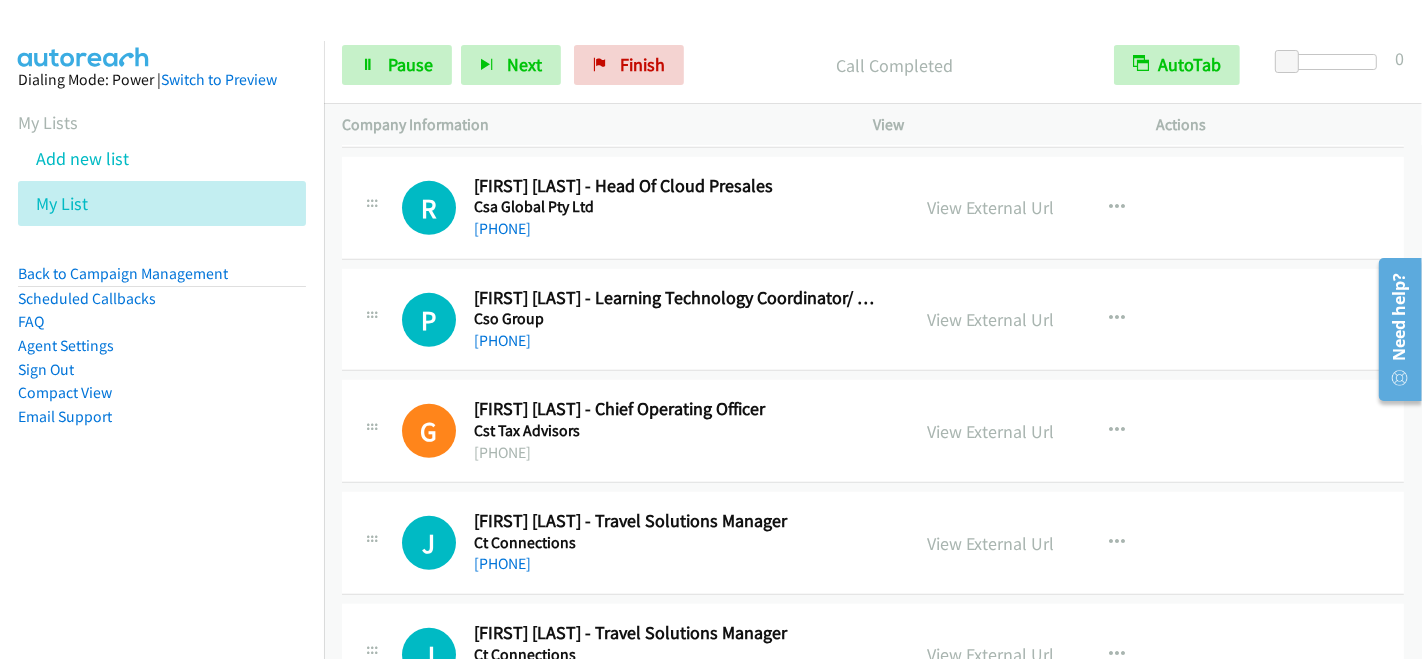 click on "Callback Scheduled
[FIRST] [LAST] - Head Of Cloud Presales
[COMPANY]
[LOCATION]
[PHONE]
View External Url
View External Url
Schedule/Manage Callback
Start Calls Here
Remove from list
Add to do not call list
Reset Call Status" at bounding box center (873, 208) 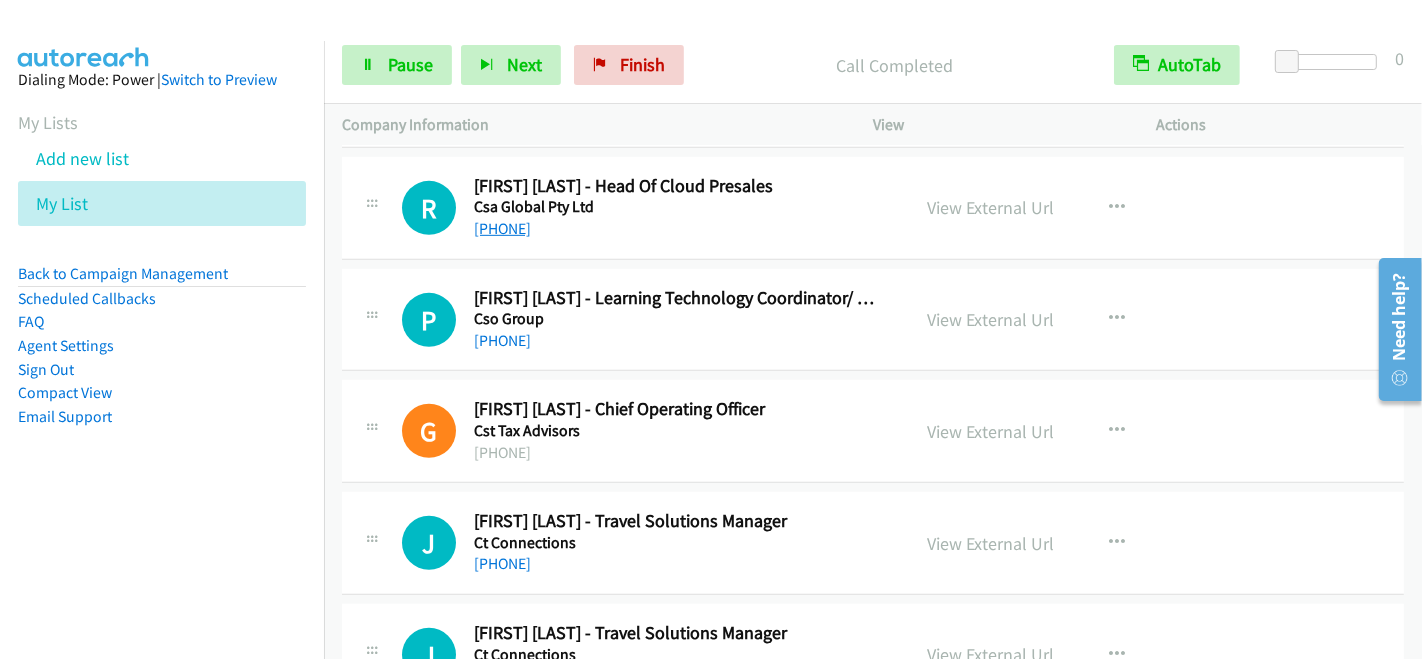 click on "[PHONE]" at bounding box center [502, 228] 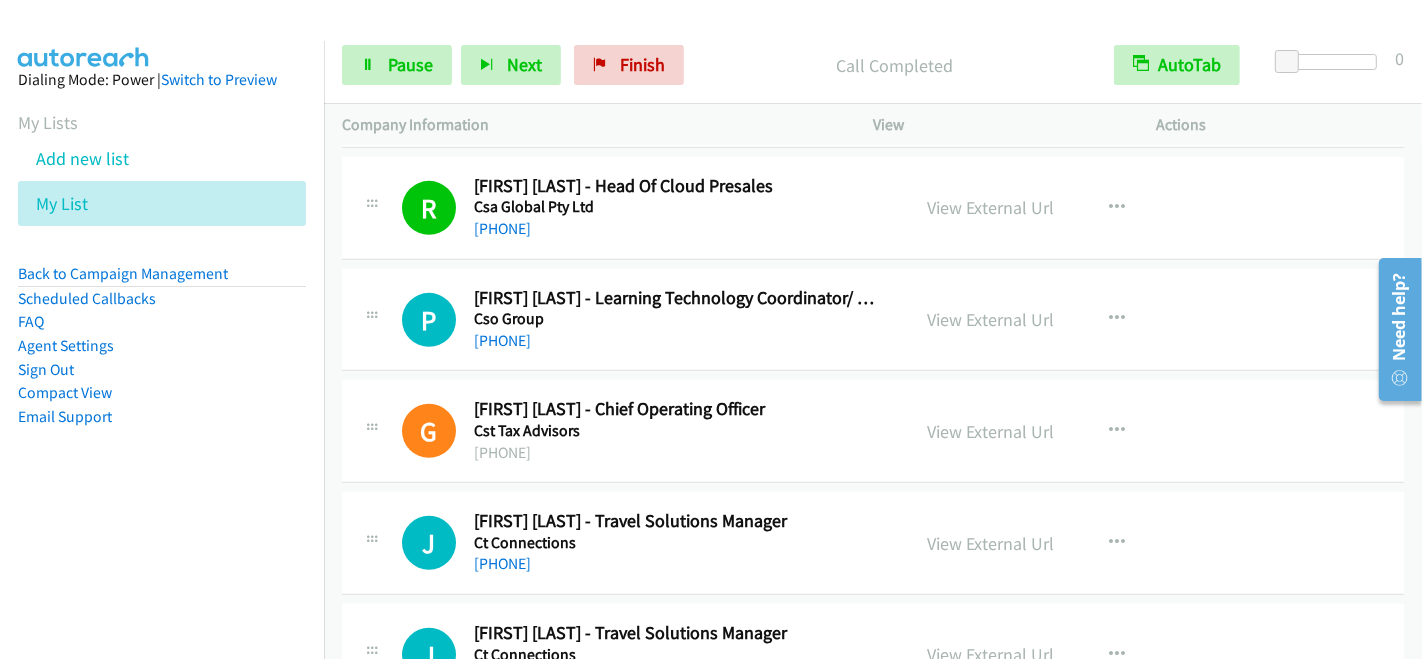 scroll, scrollTop: 1111, scrollLeft: 0, axis: vertical 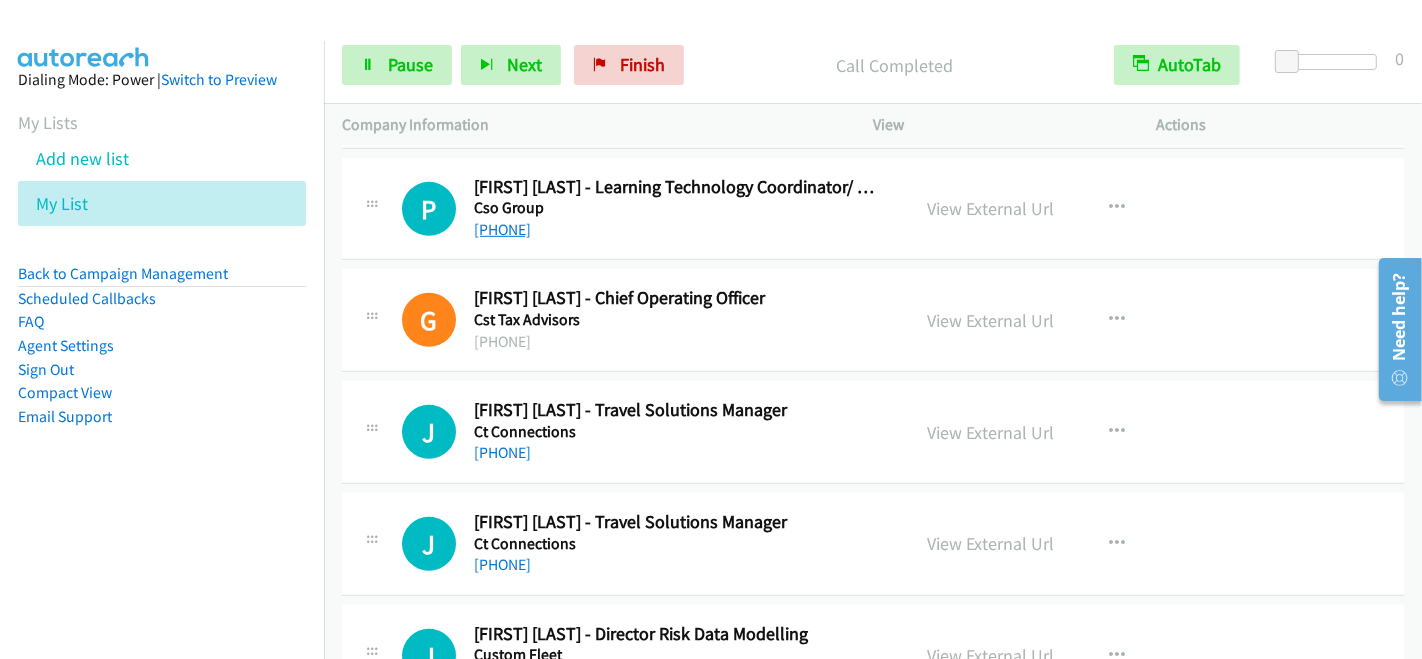 click on "[PHONE]" at bounding box center (502, 229) 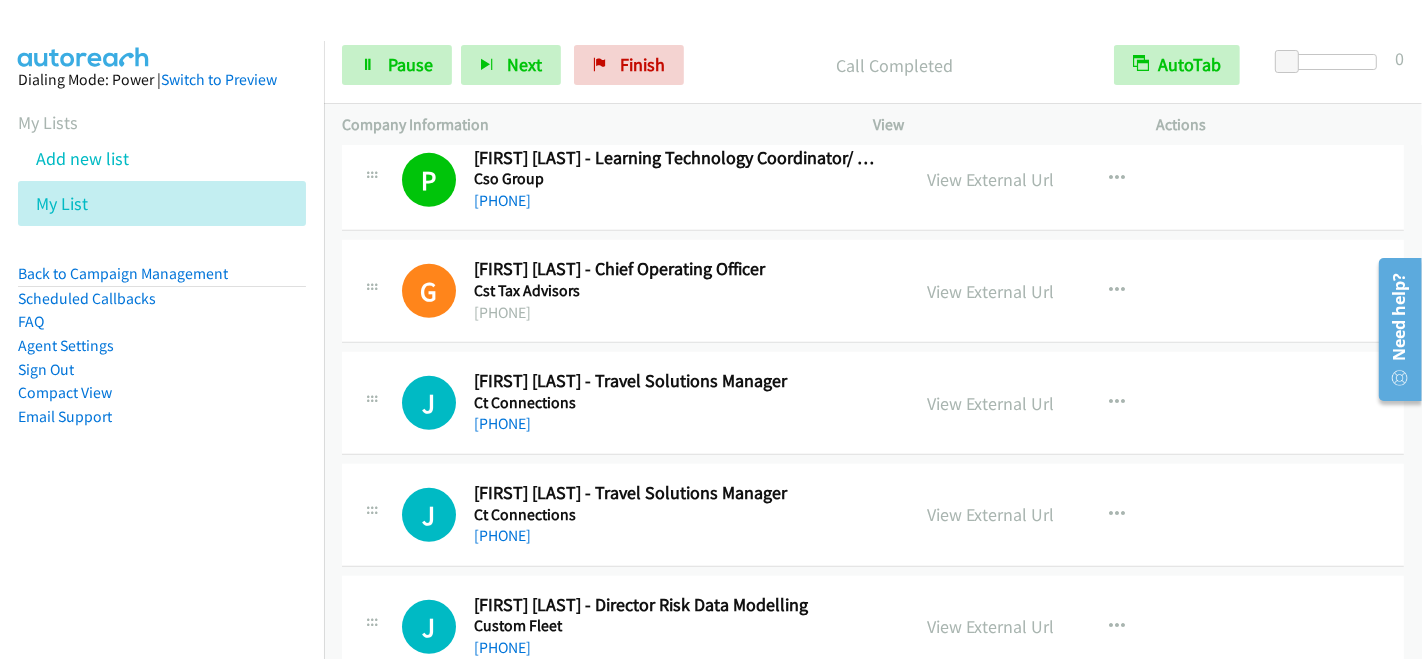 scroll, scrollTop: 1222, scrollLeft: 0, axis: vertical 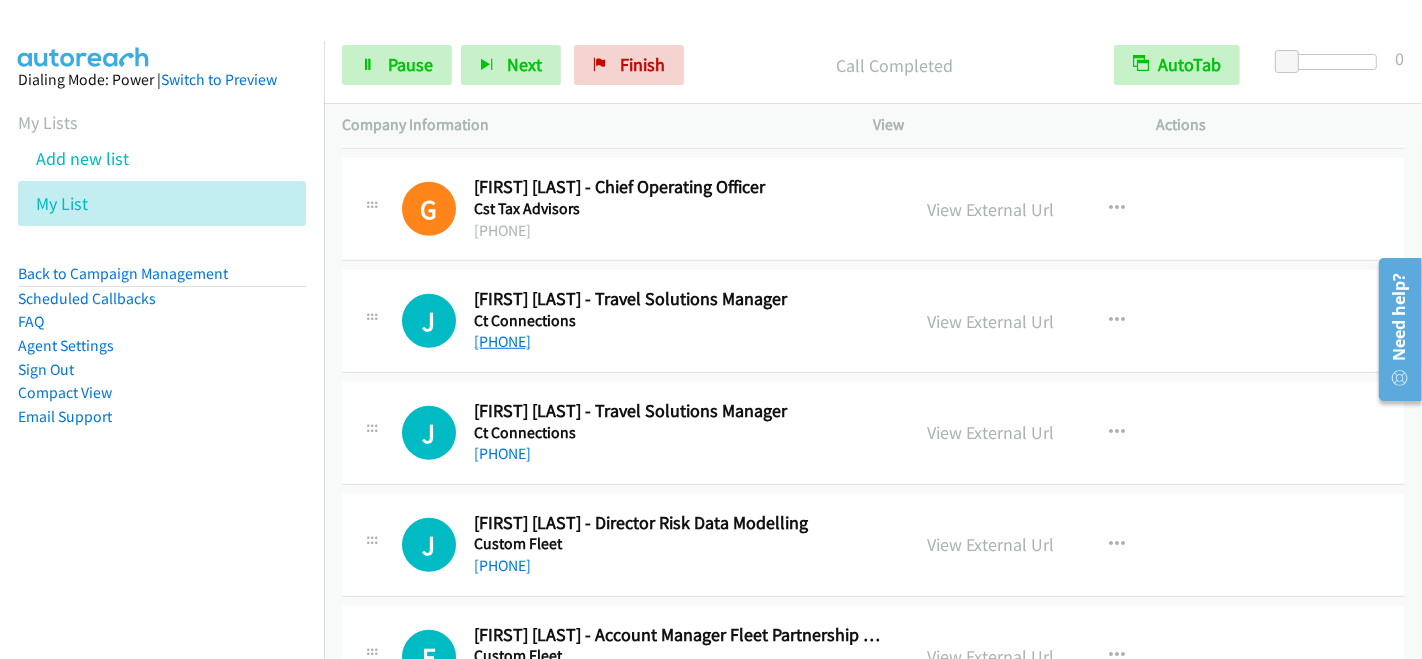 click on "[PHONE]" at bounding box center (502, 341) 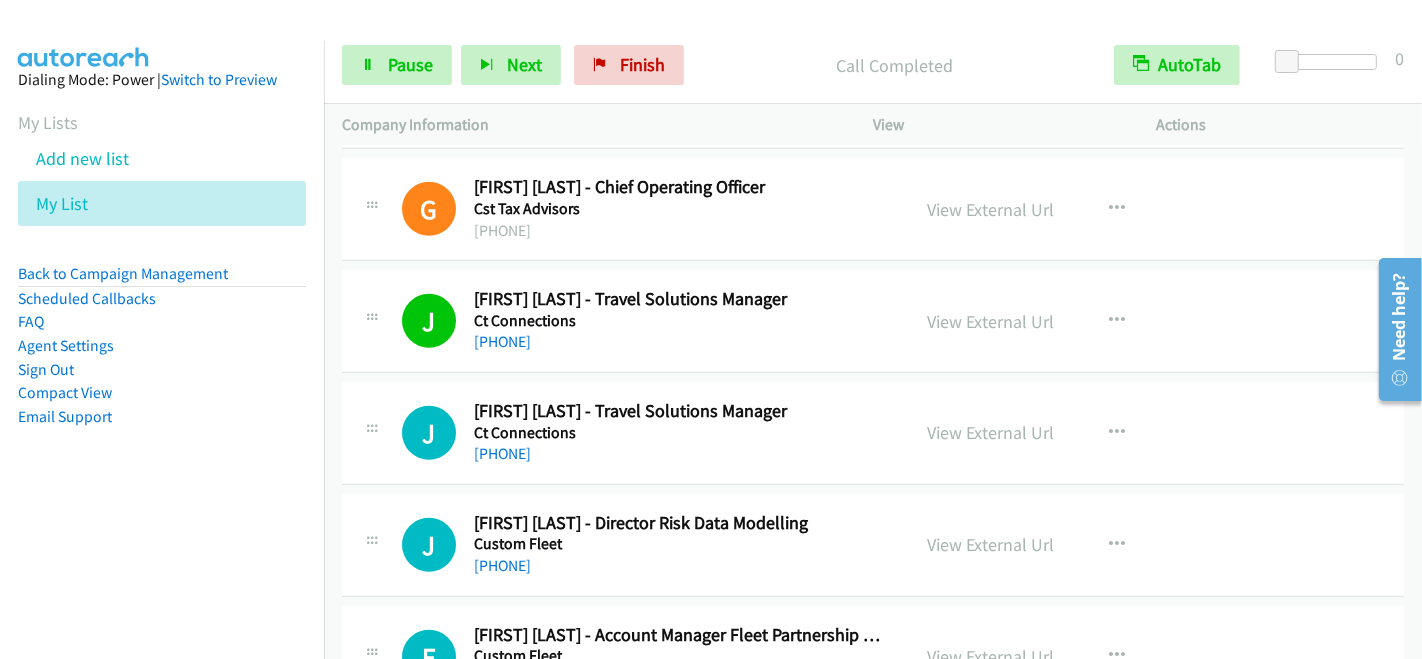 scroll, scrollTop: 1333, scrollLeft: 0, axis: vertical 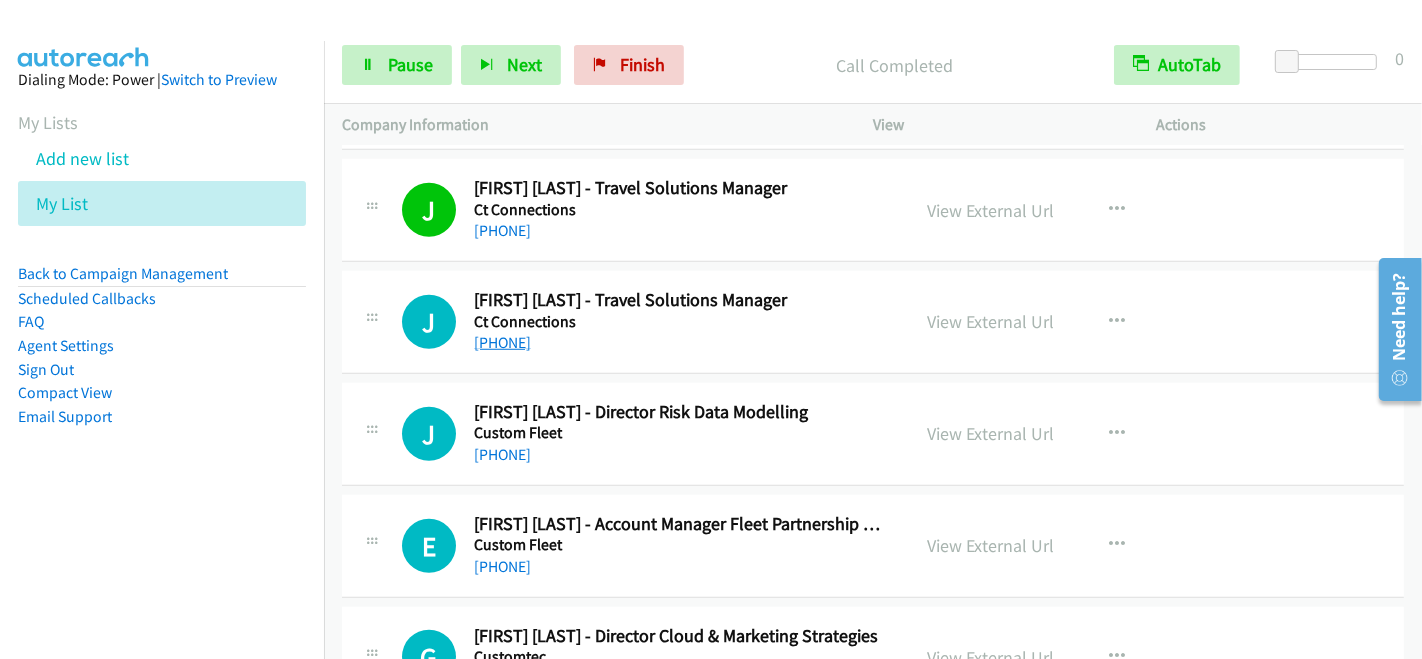 click on "[PHONE]" at bounding box center [502, 342] 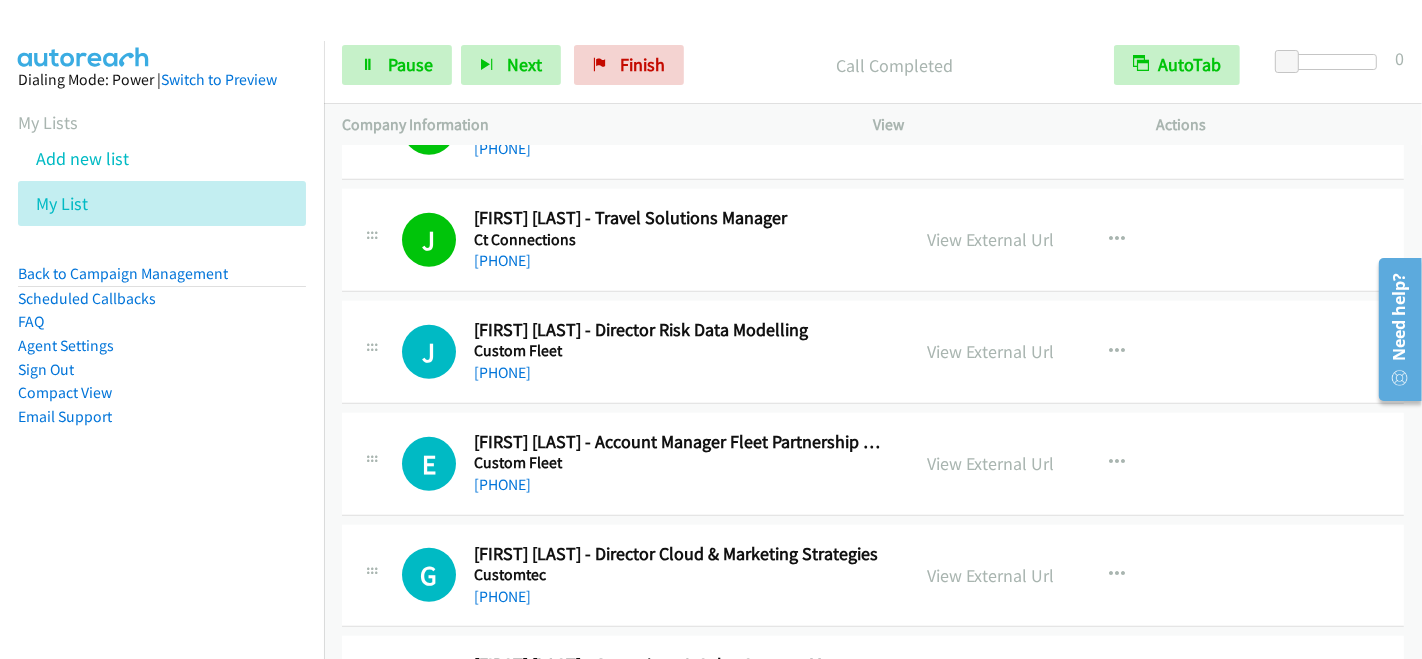 scroll, scrollTop: 1444, scrollLeft: 0, axis: vertical 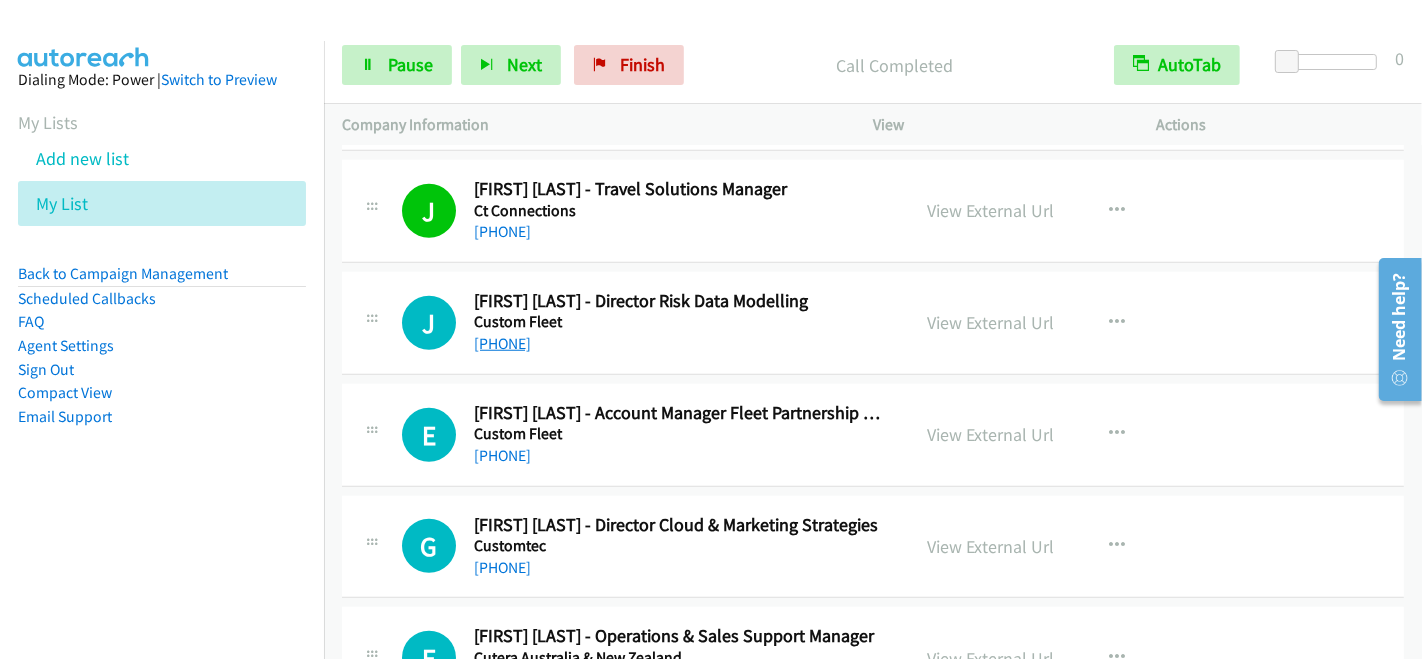 click on "[PHONE]" at bounding box center (502, 343) 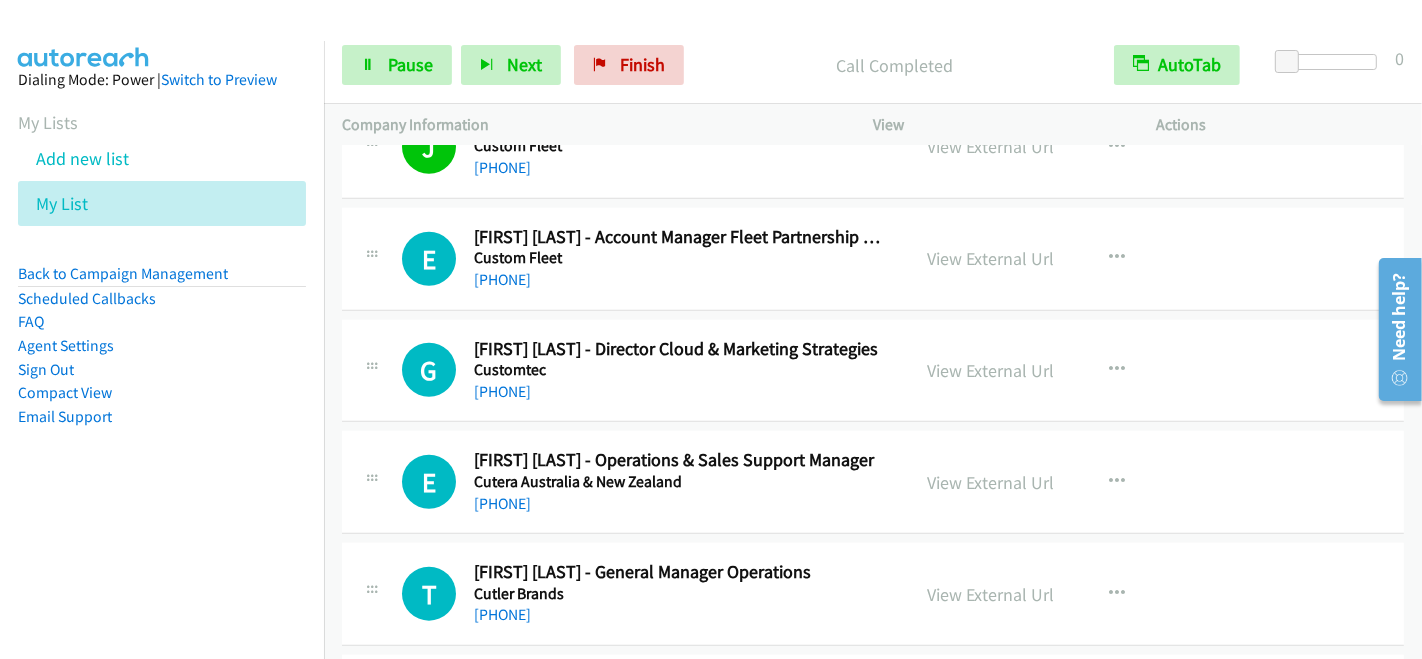 scroll, scrollTop: 1666, scrollLeft: 0, axis: vertical 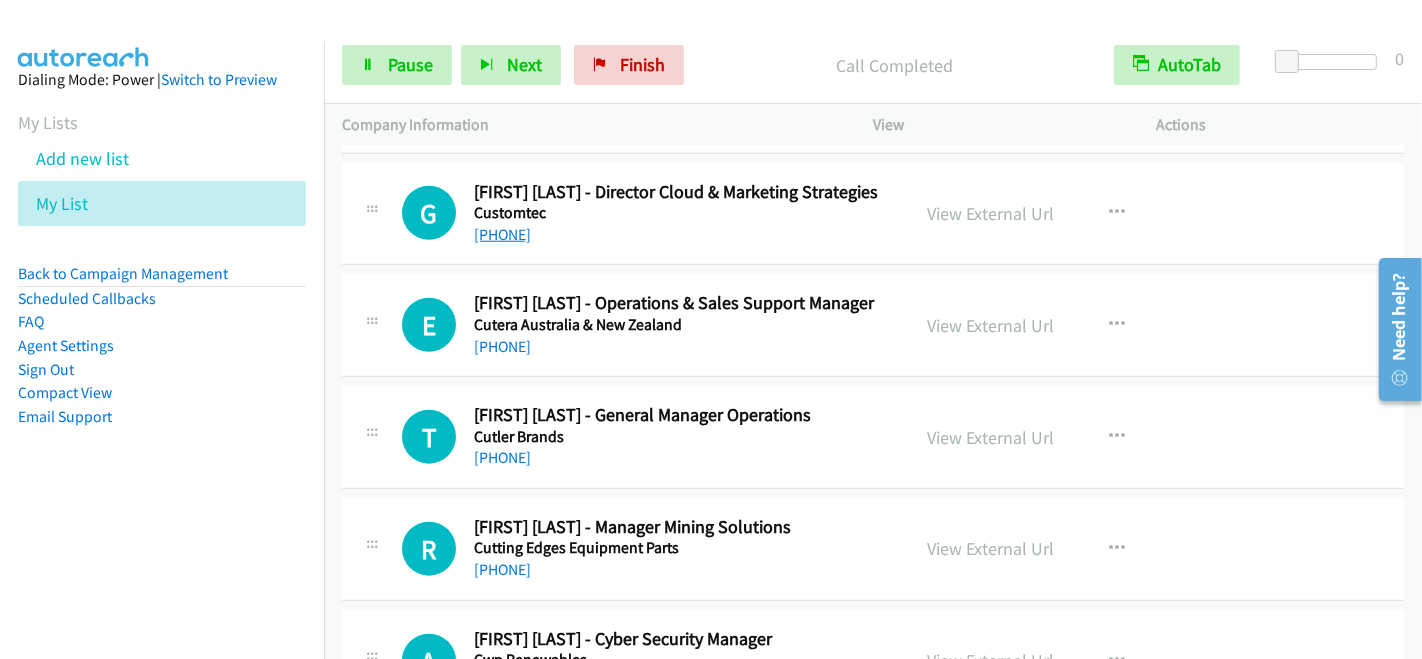 click on "[PHONE]" at bounding box center (502, 234) 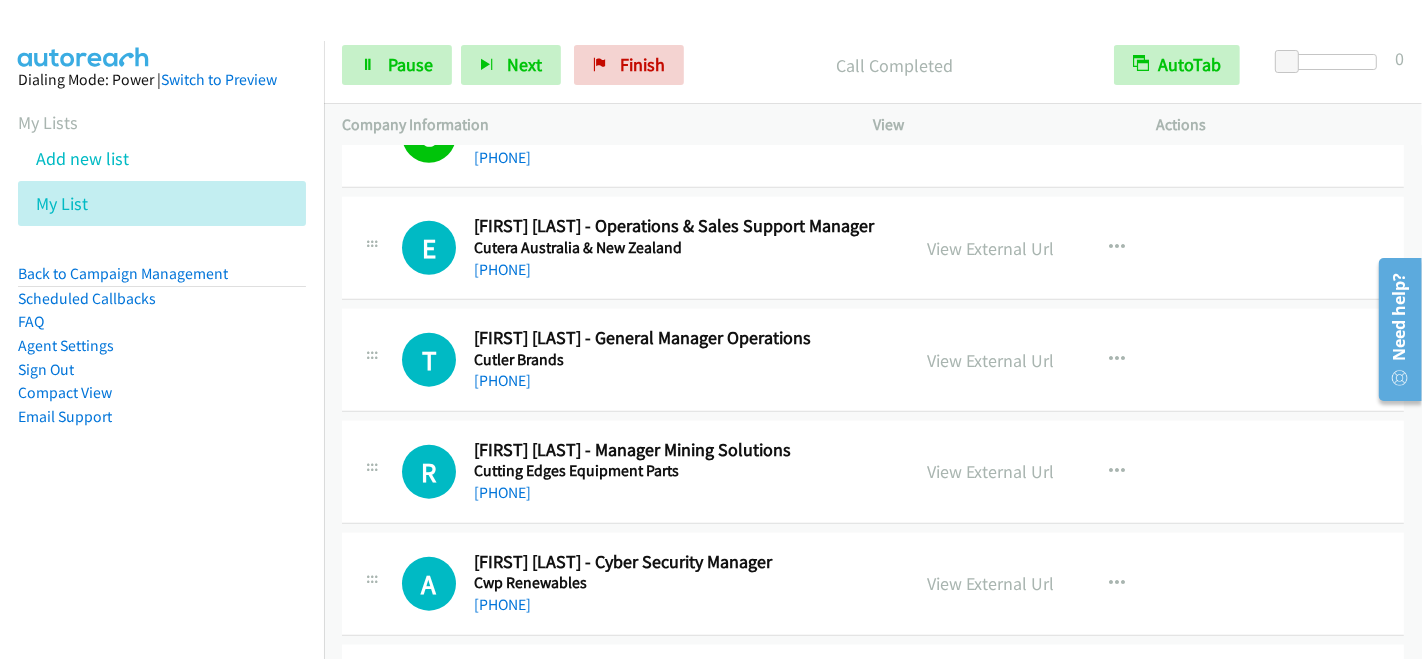scroll, scrollTop: 1888, scrollLeft: 0, axis: vertical 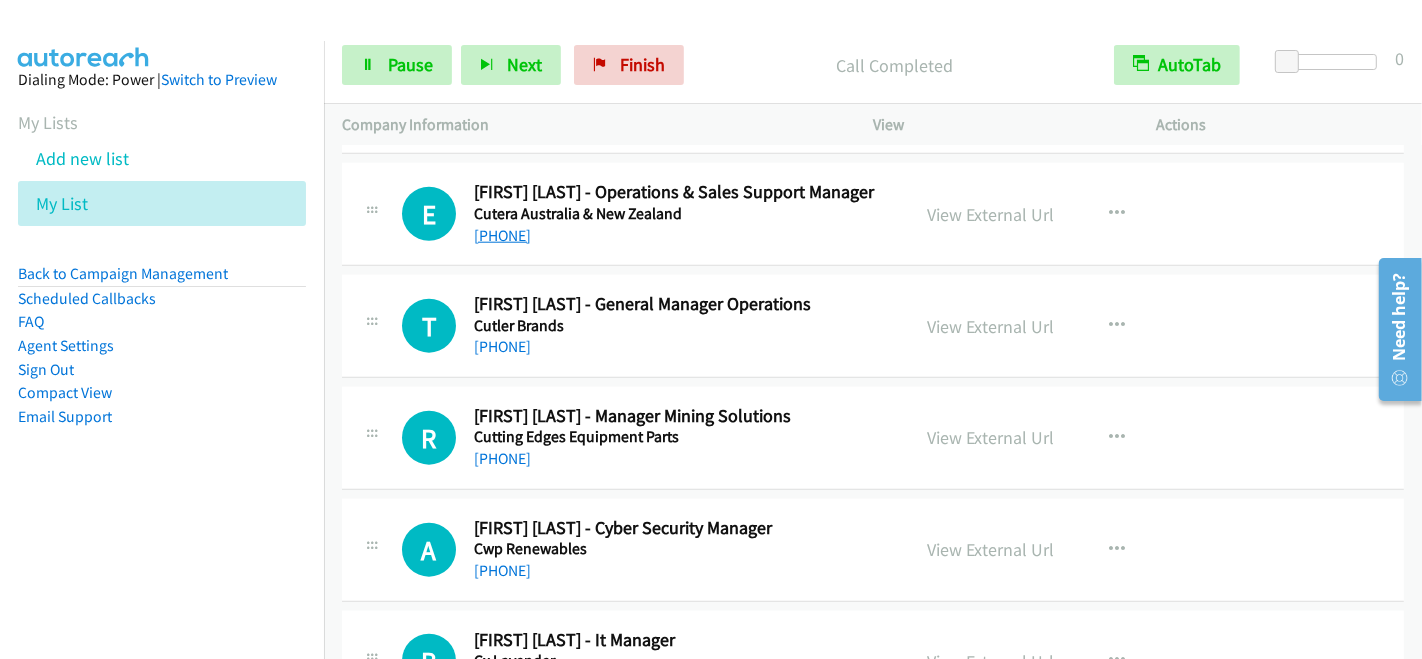 click on "[PHONE]" at bounding box center (502, 235) 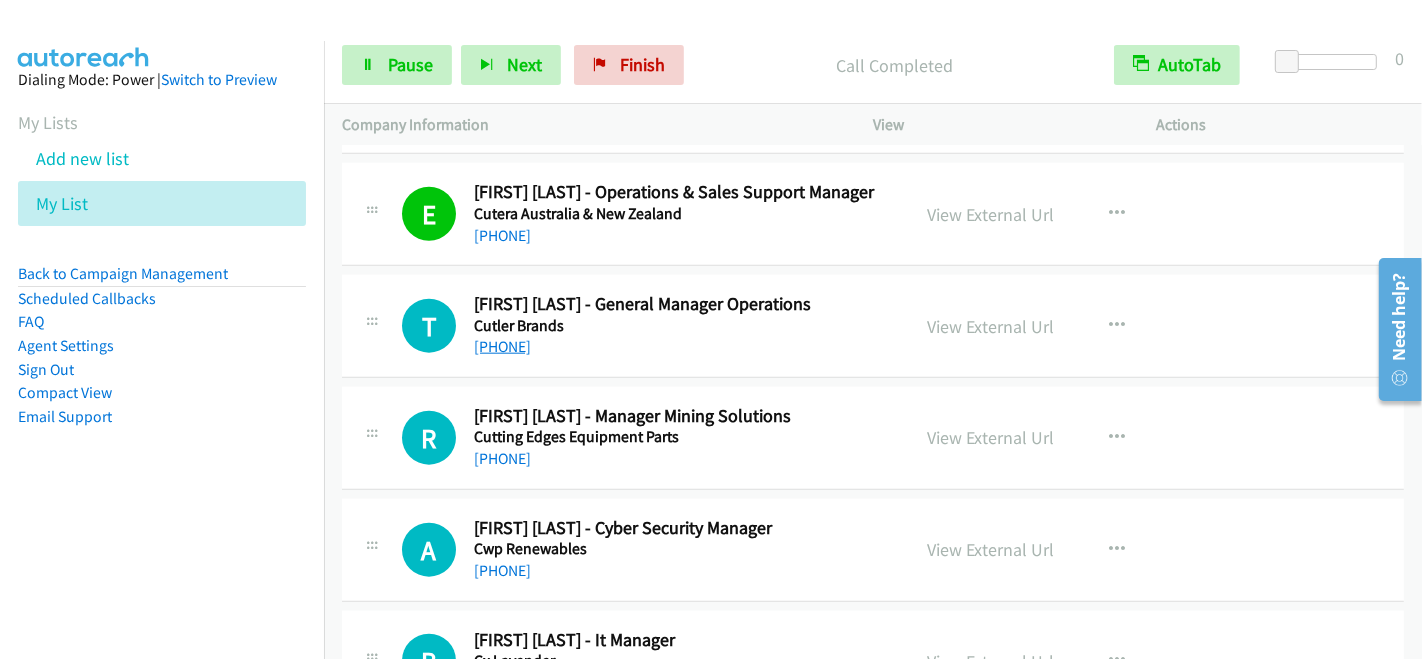 click on "[PHONE]" at bounding box center [502, 346] 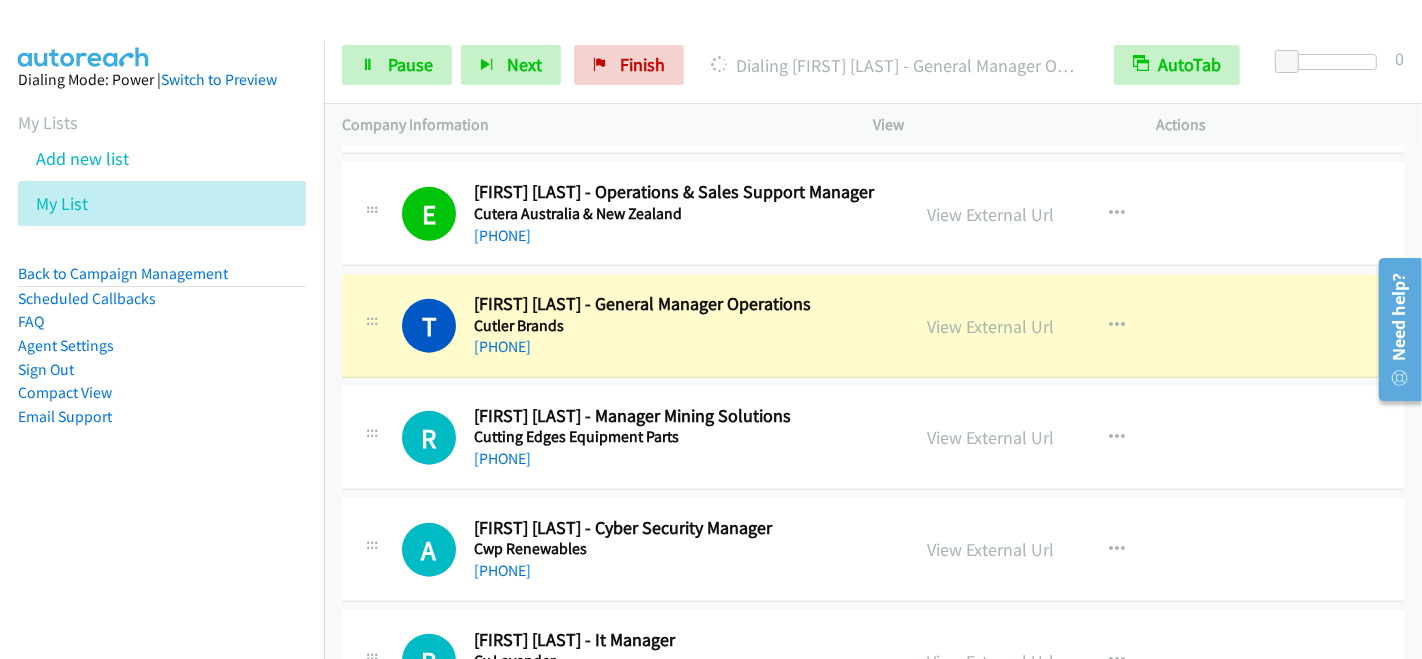 scroll, scrollTop: 2000, scrollLeft: 0, axis: vertical 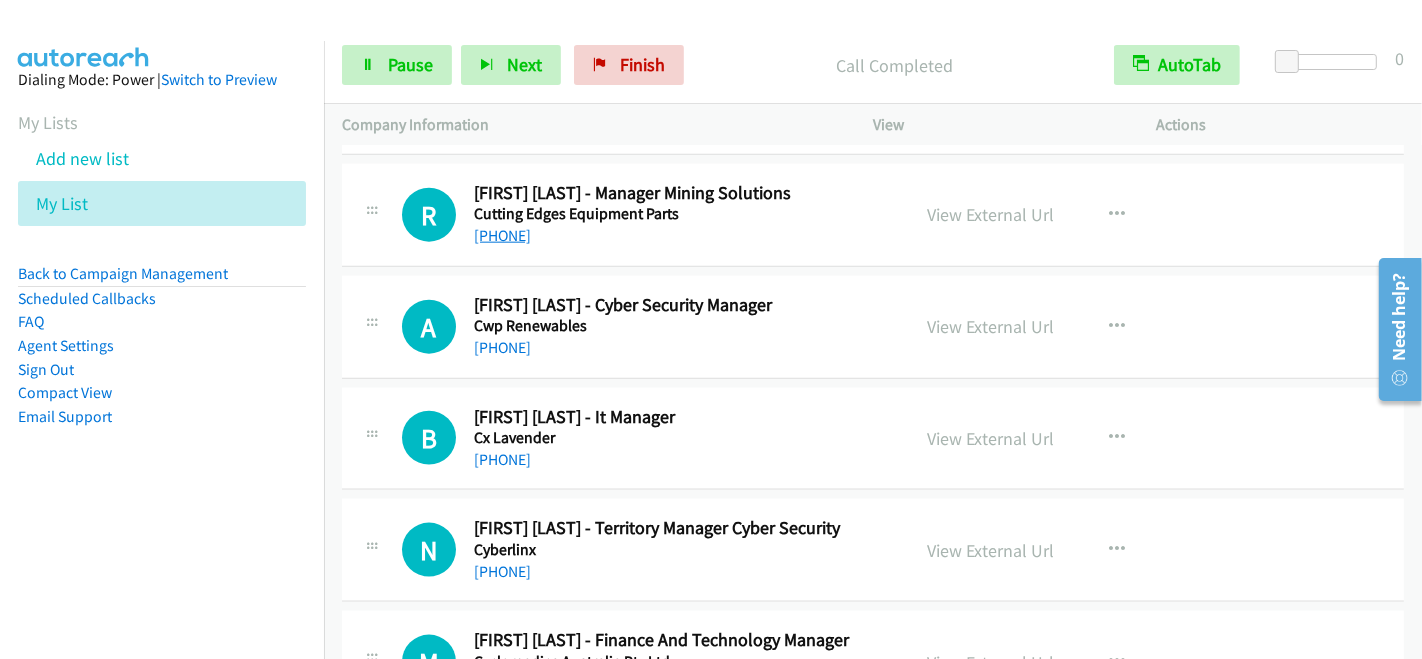 click on "[PHONE]" at bounding box center [502, 235] 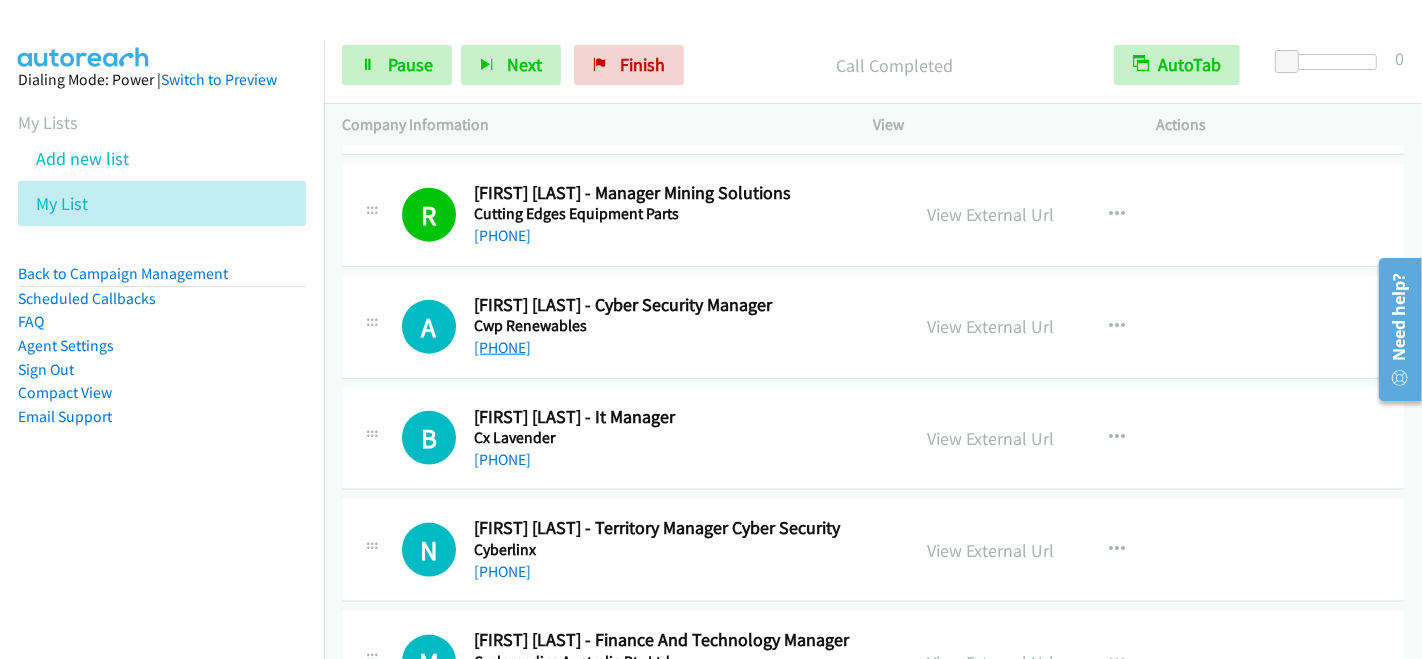 click on "[PHONE]" at bounding box center [502, 347] 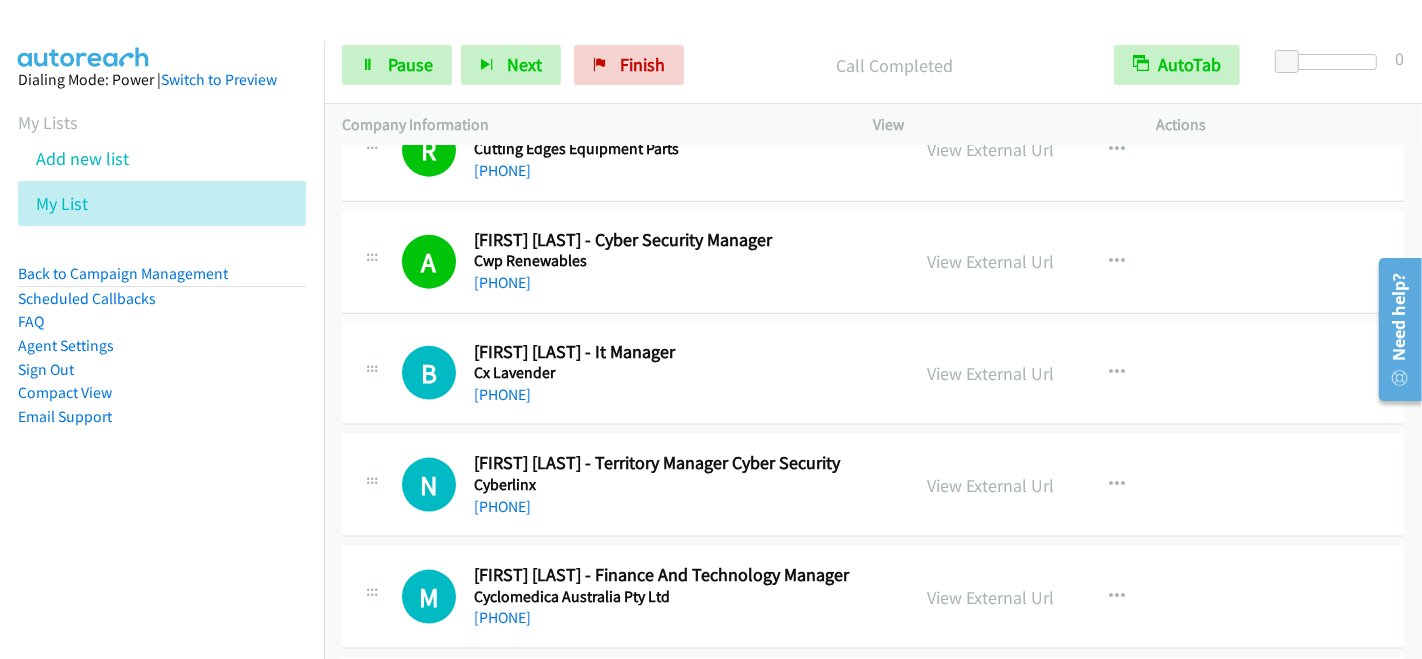 scroll, scrollTop: 2222, scrollLeft: 0, axis: vertical 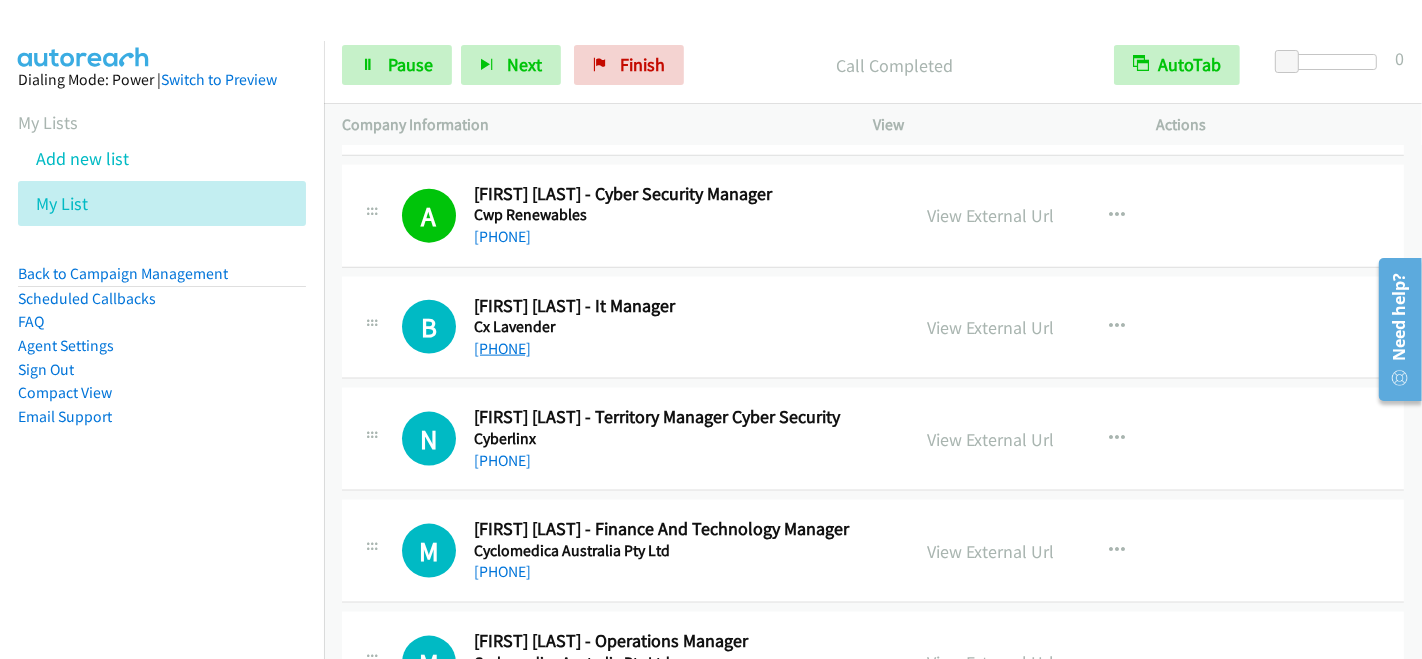 click on "[PHONE]" at bounding box center [502, 348] 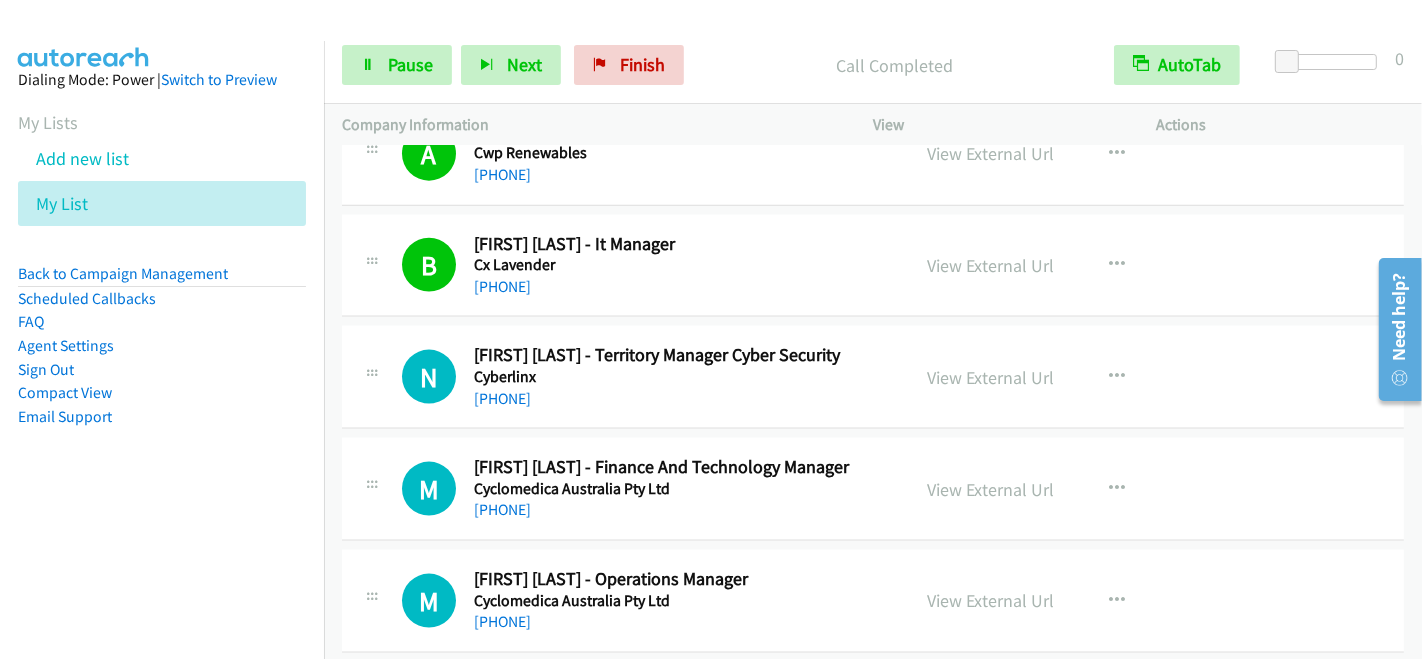 scroll, scrollTop: 2333, scrollLeft: 0, axis: vertical 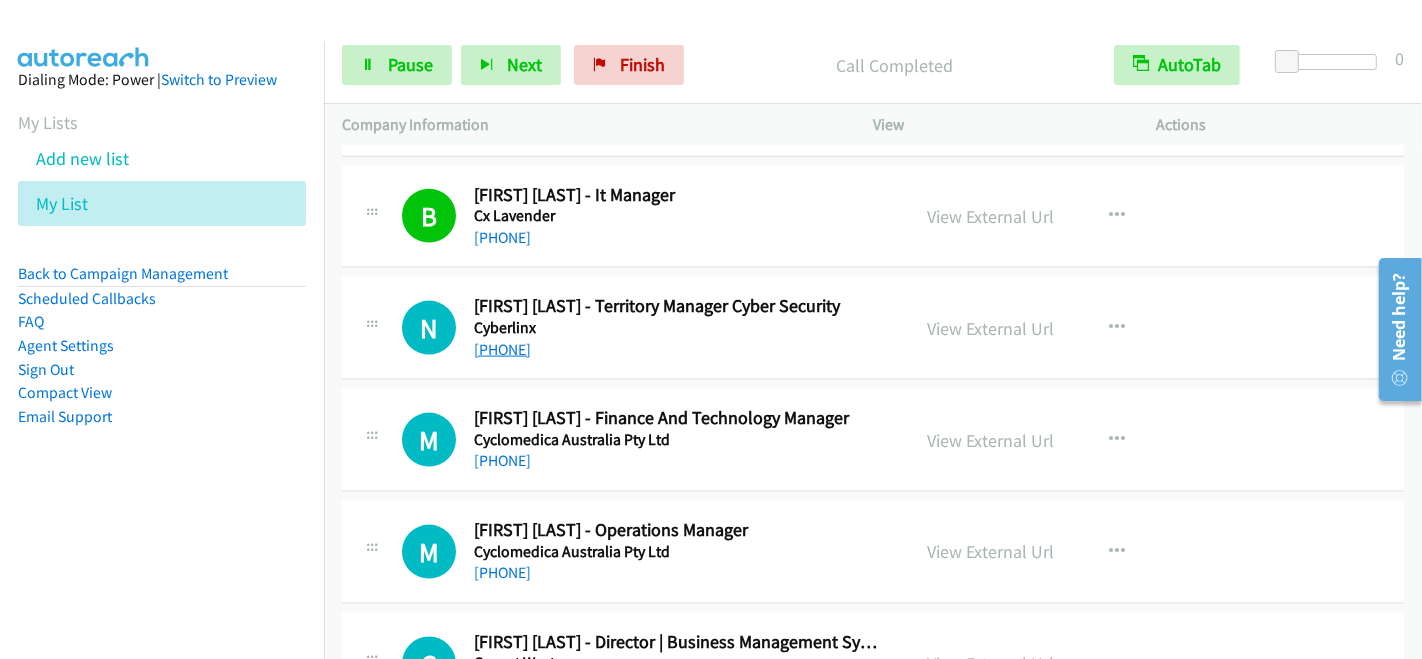 click on "[PHONE]" at bounding box center (502, 349) 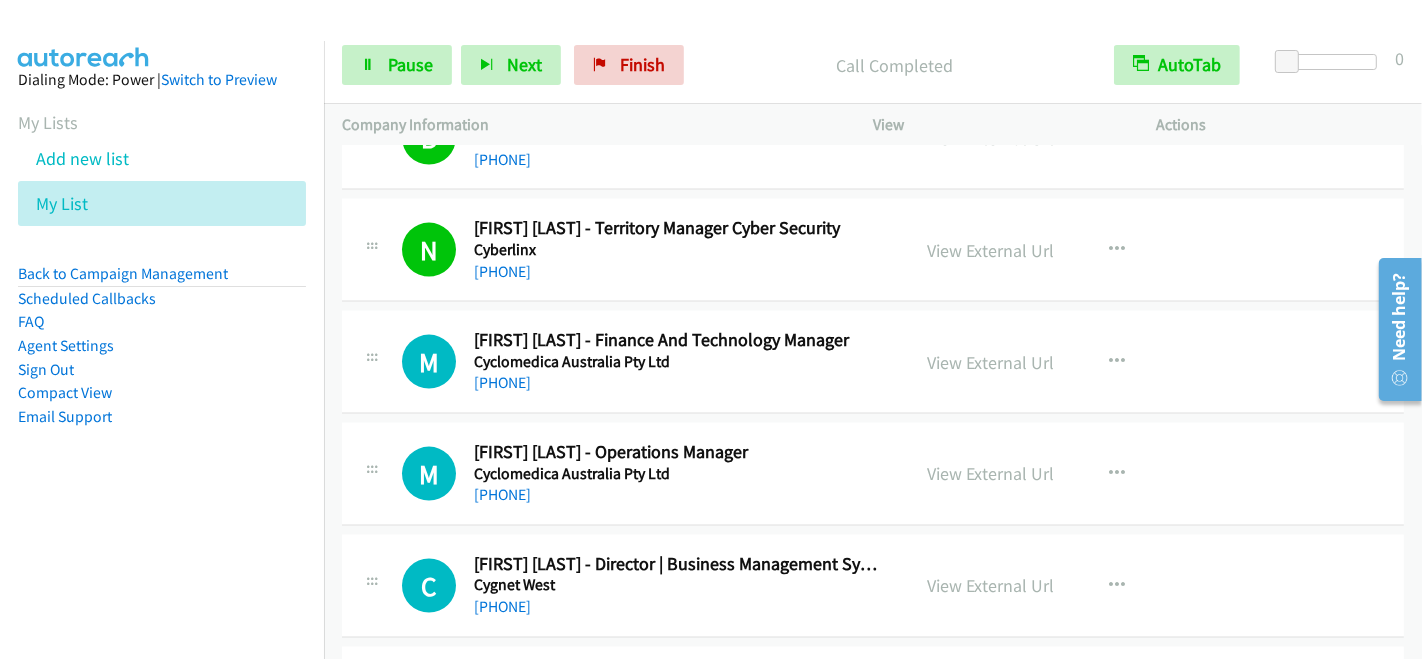 scroll, scrollTop: 2444, scrollLeft: 0, axis: vertical 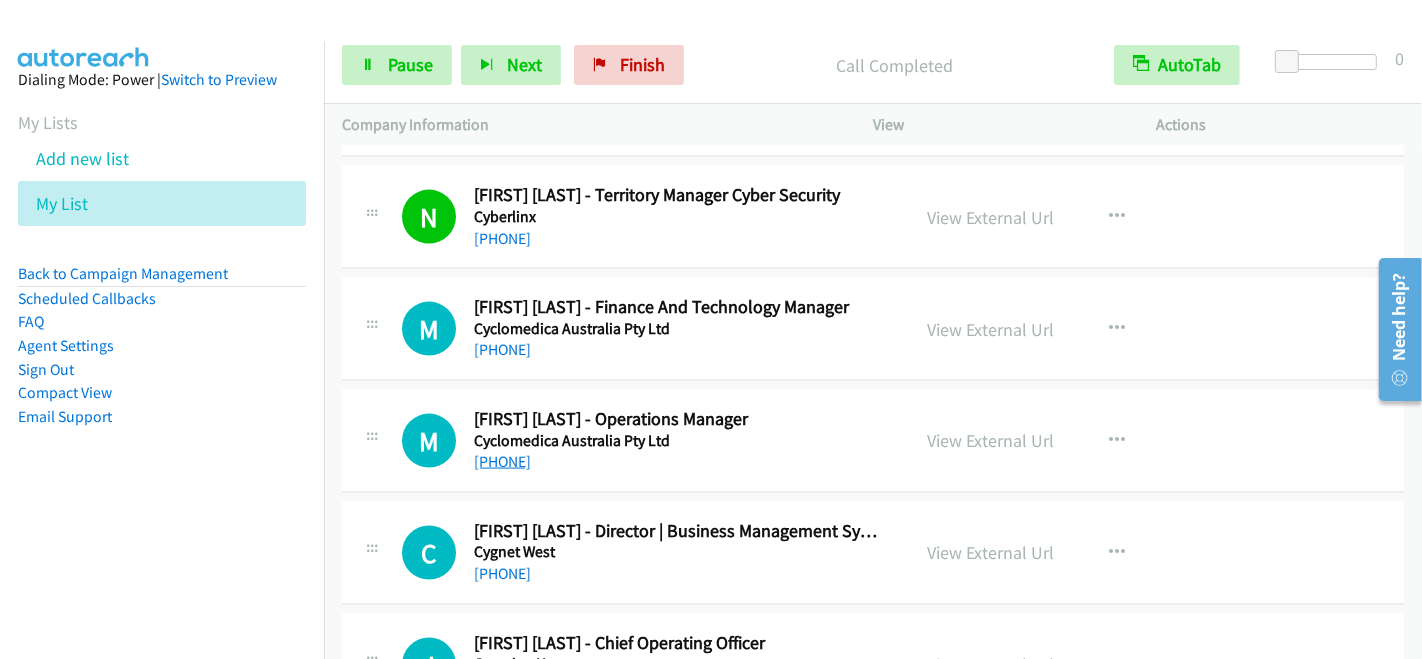 click on "[PHONE]" at bounding box center [502, 461] 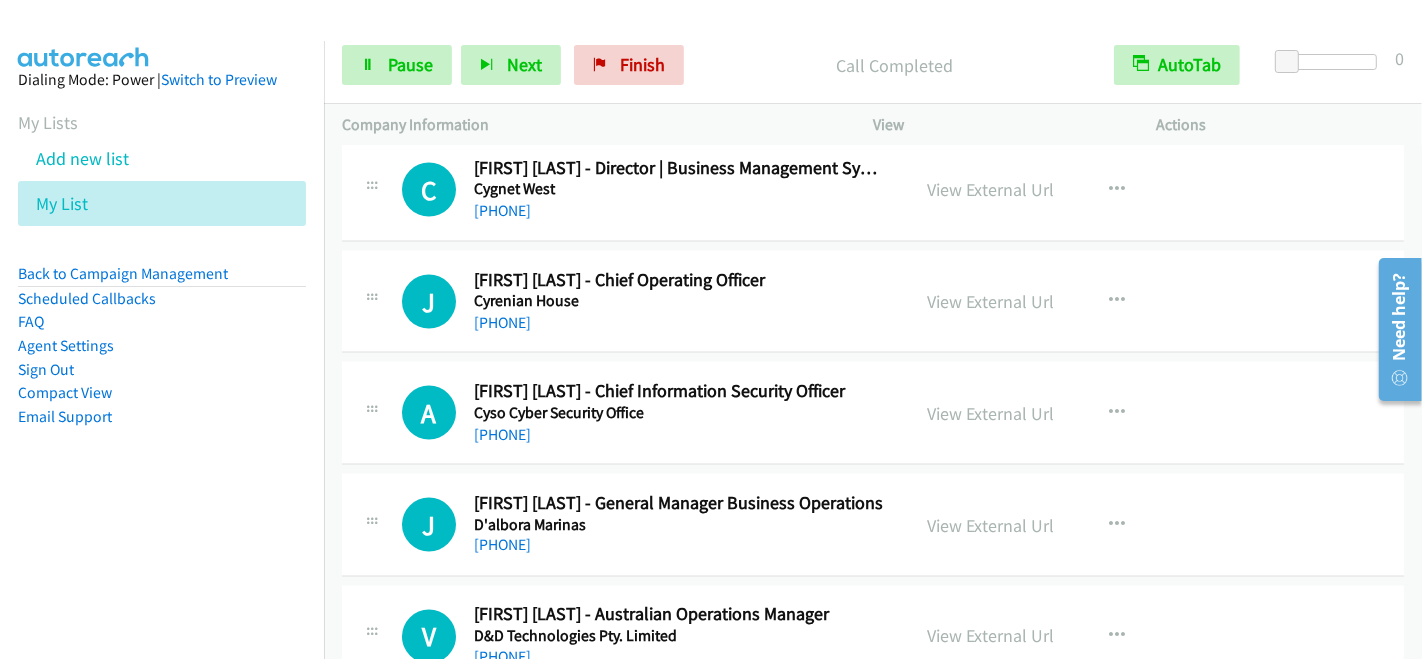 scroll, scrollTop: 2777, scrollLeft: 0, axis: vertical 